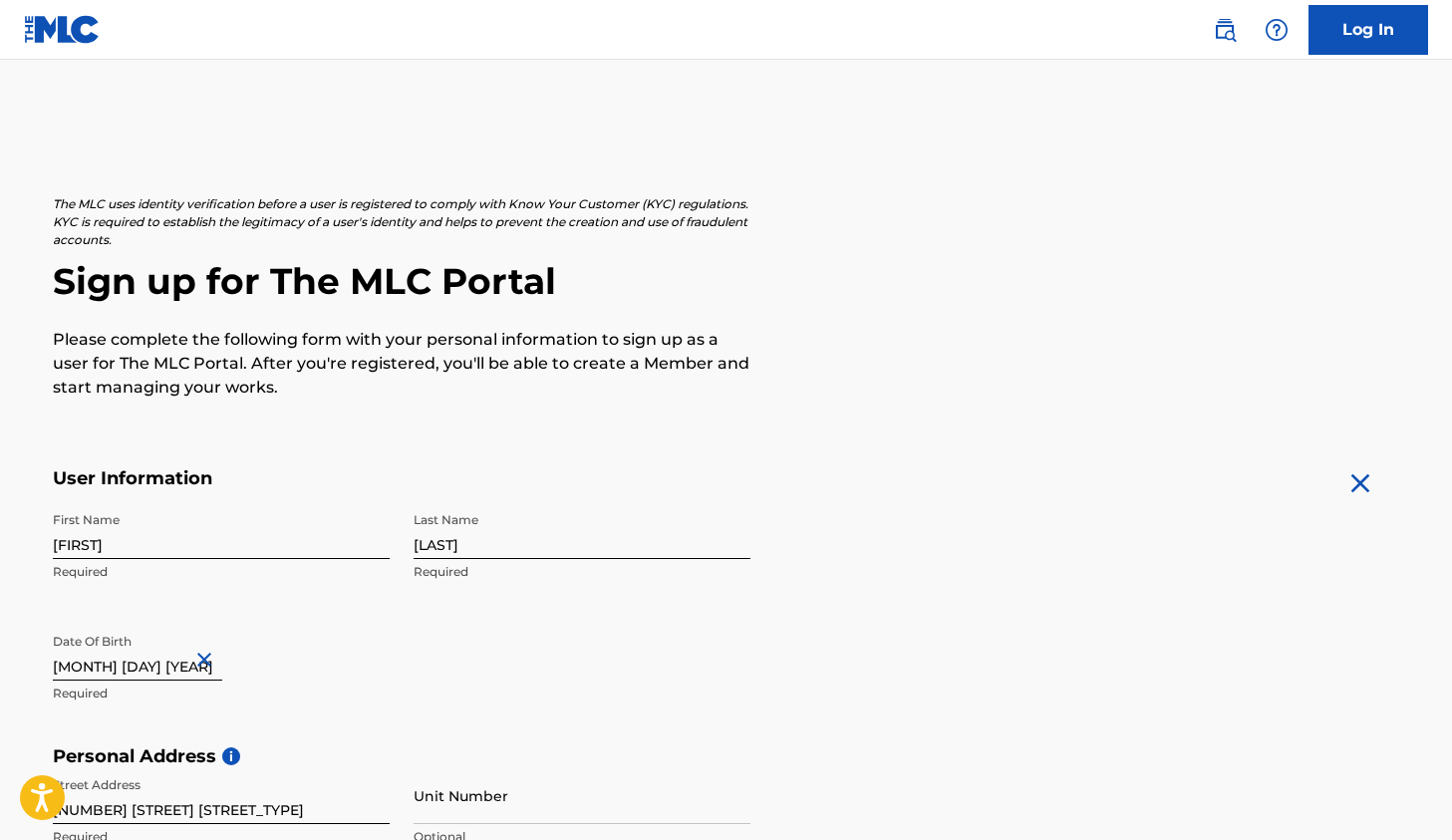 scroll, scrollTop: 722, scrollLeft: 0, axis: vertical 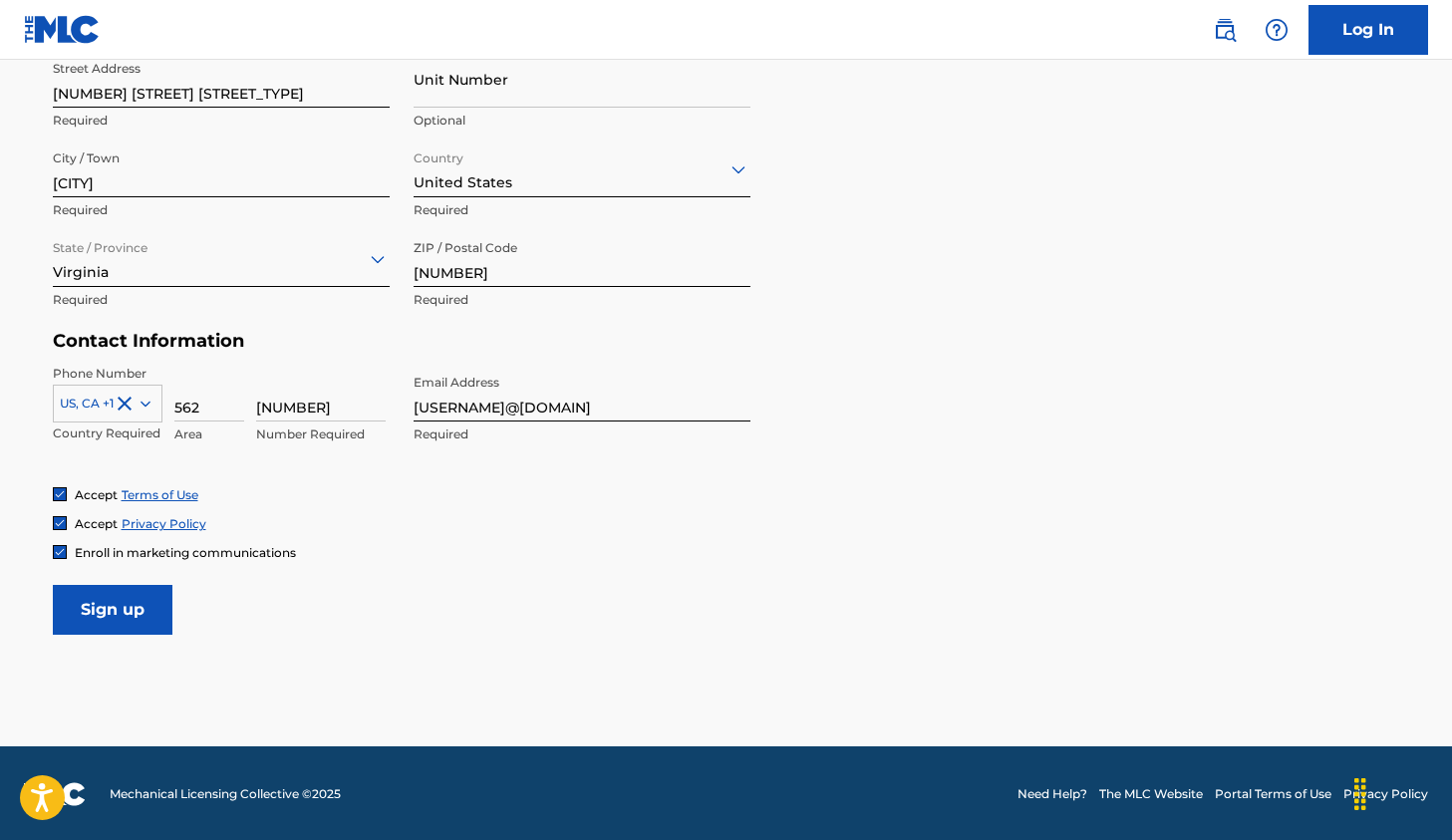 click 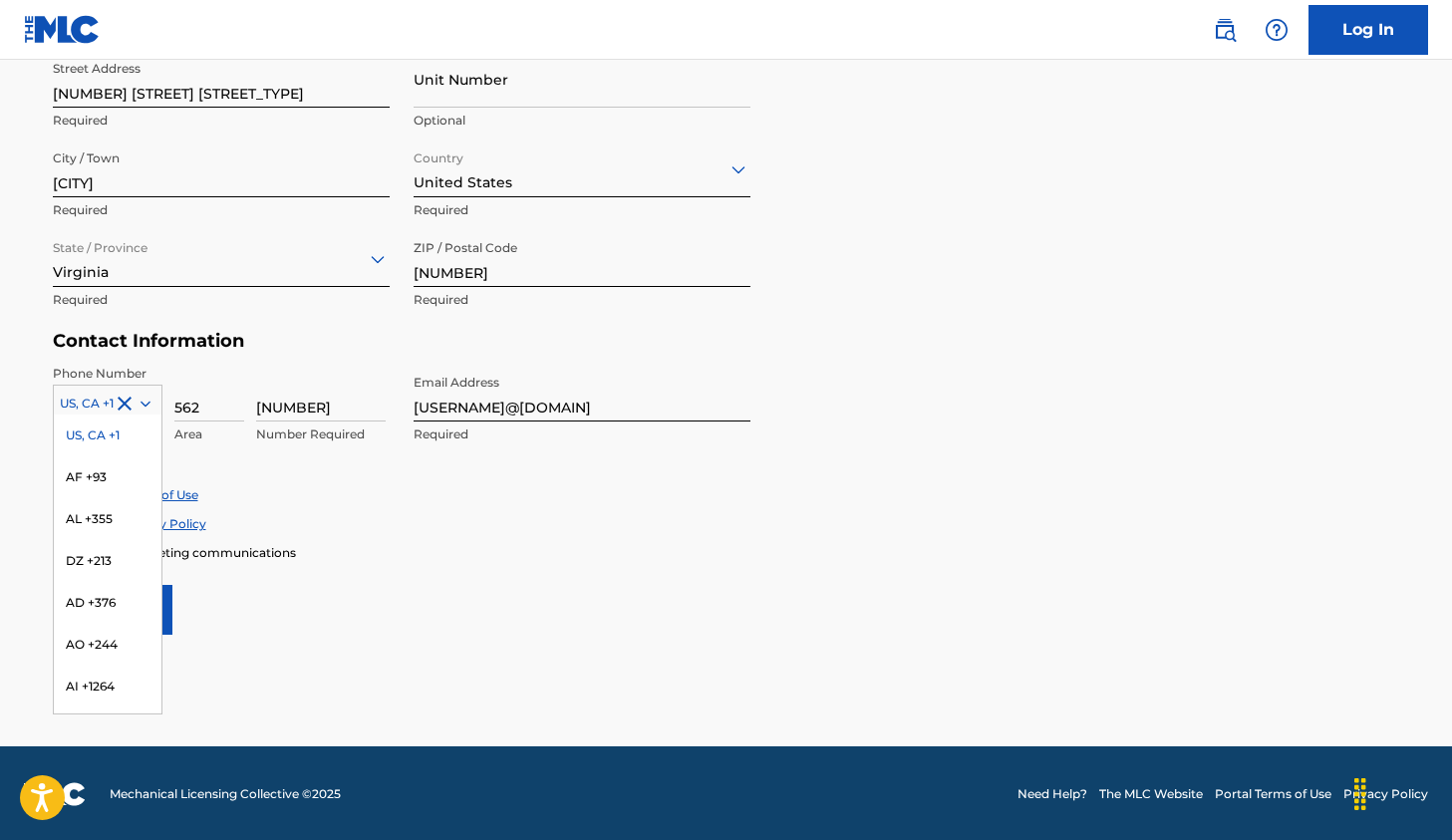 click on "US, CA +1" at bounding box center (108, 435) 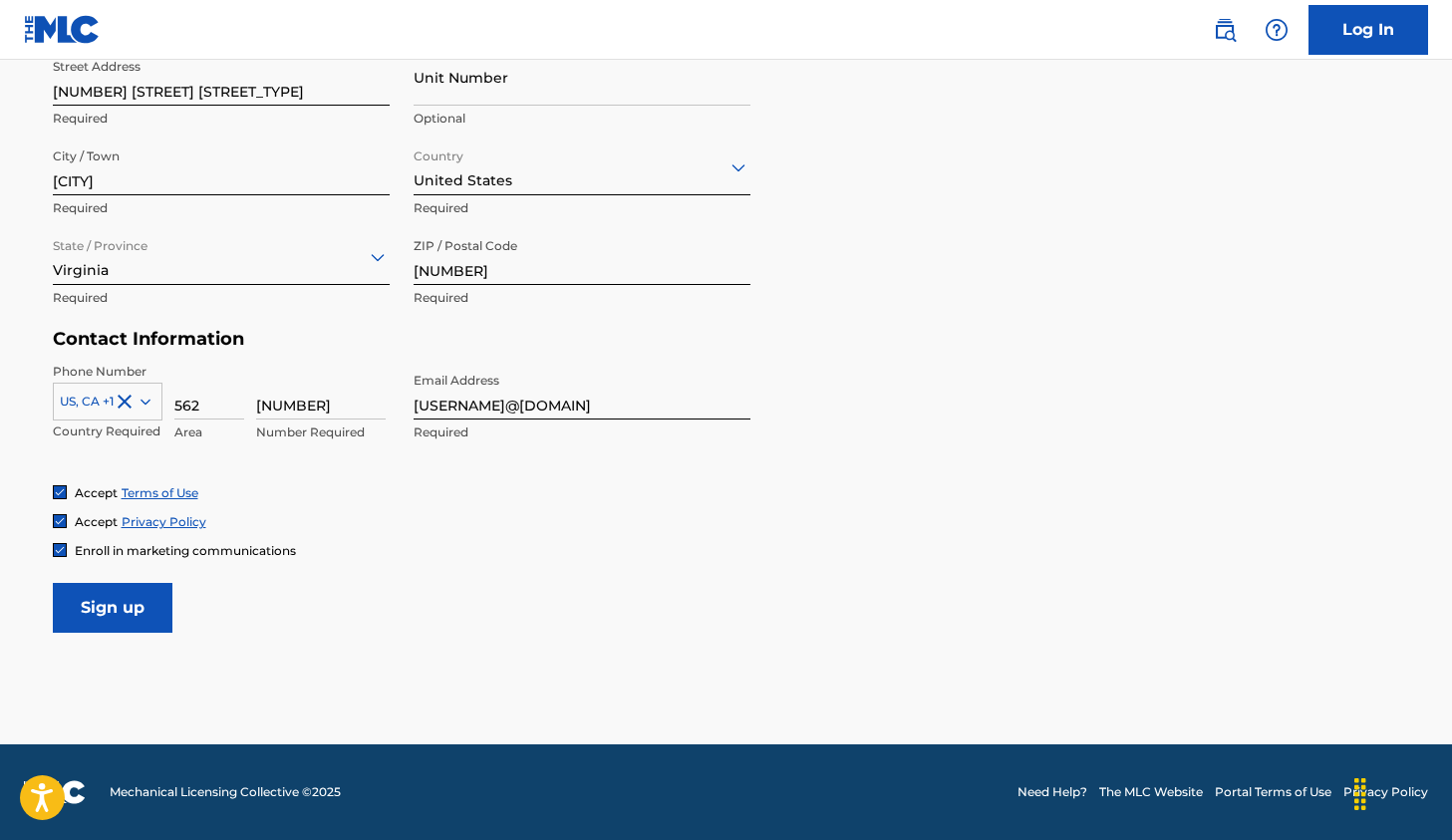 scroll, scrollTop: 716, scrollLeft: 0, axis: vertical 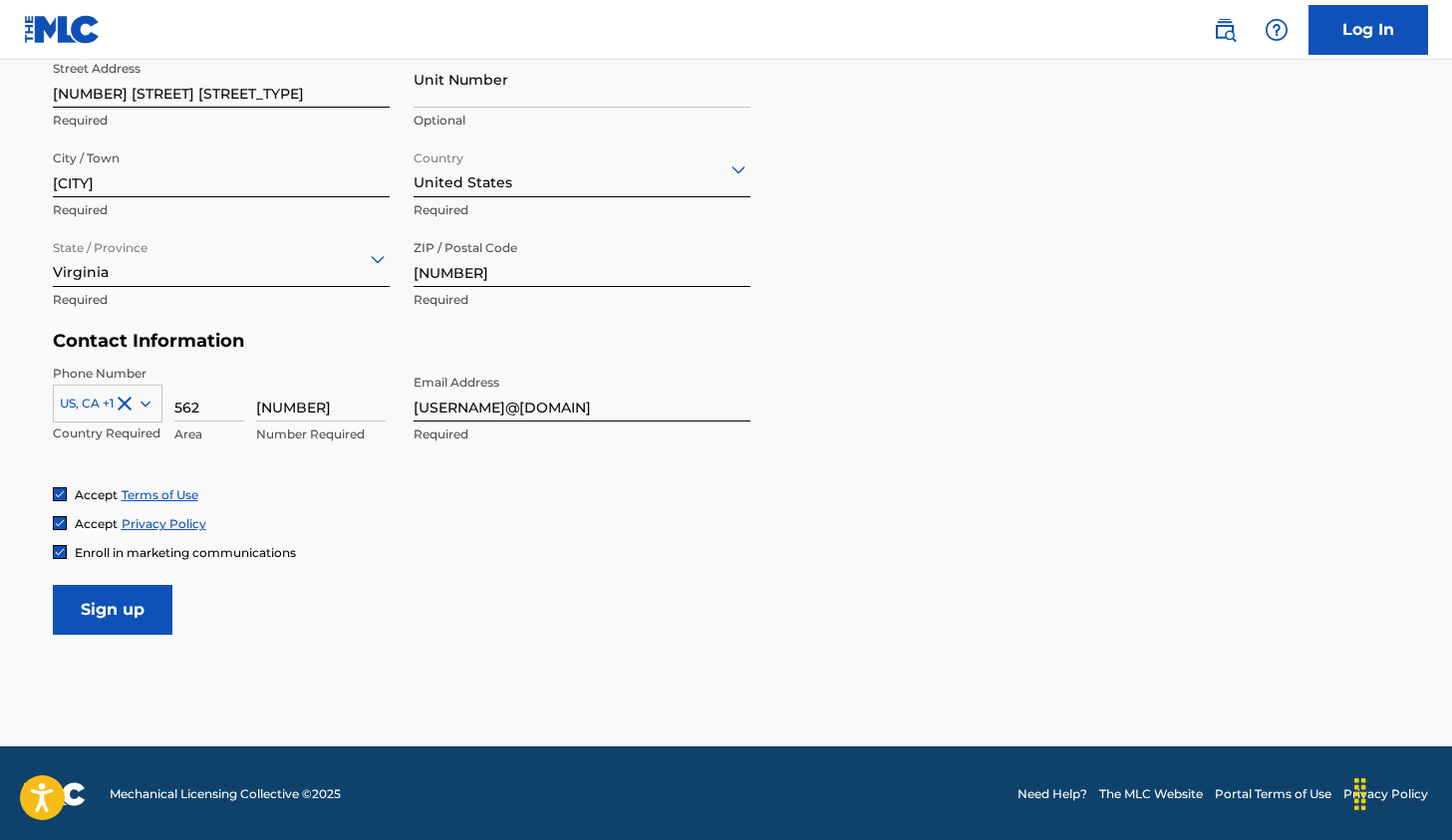 click on "Sign up" at bounding box center (113, 610) 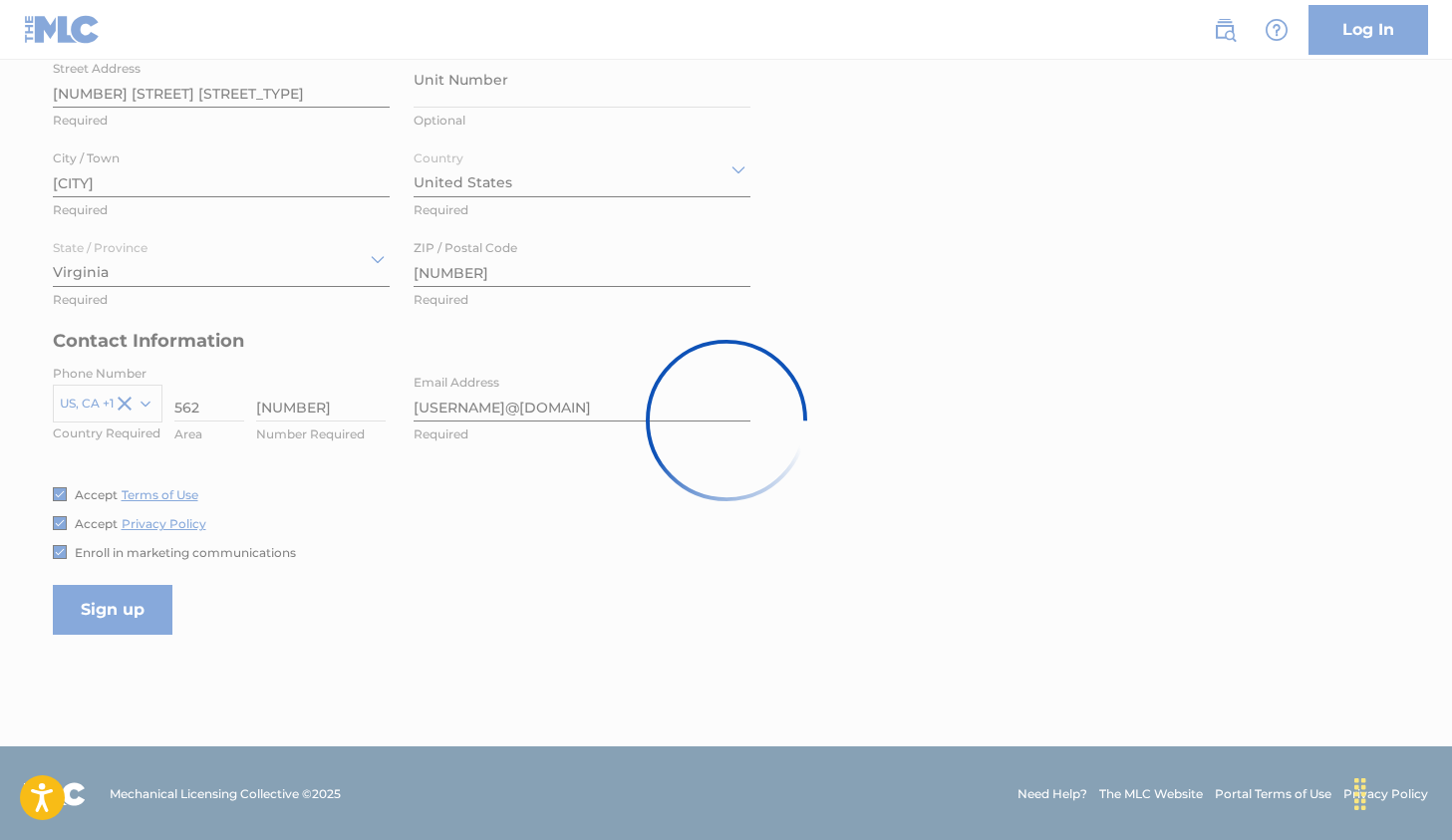 scroll, scrollTop: 0, scrollLeft: 0, axis: both 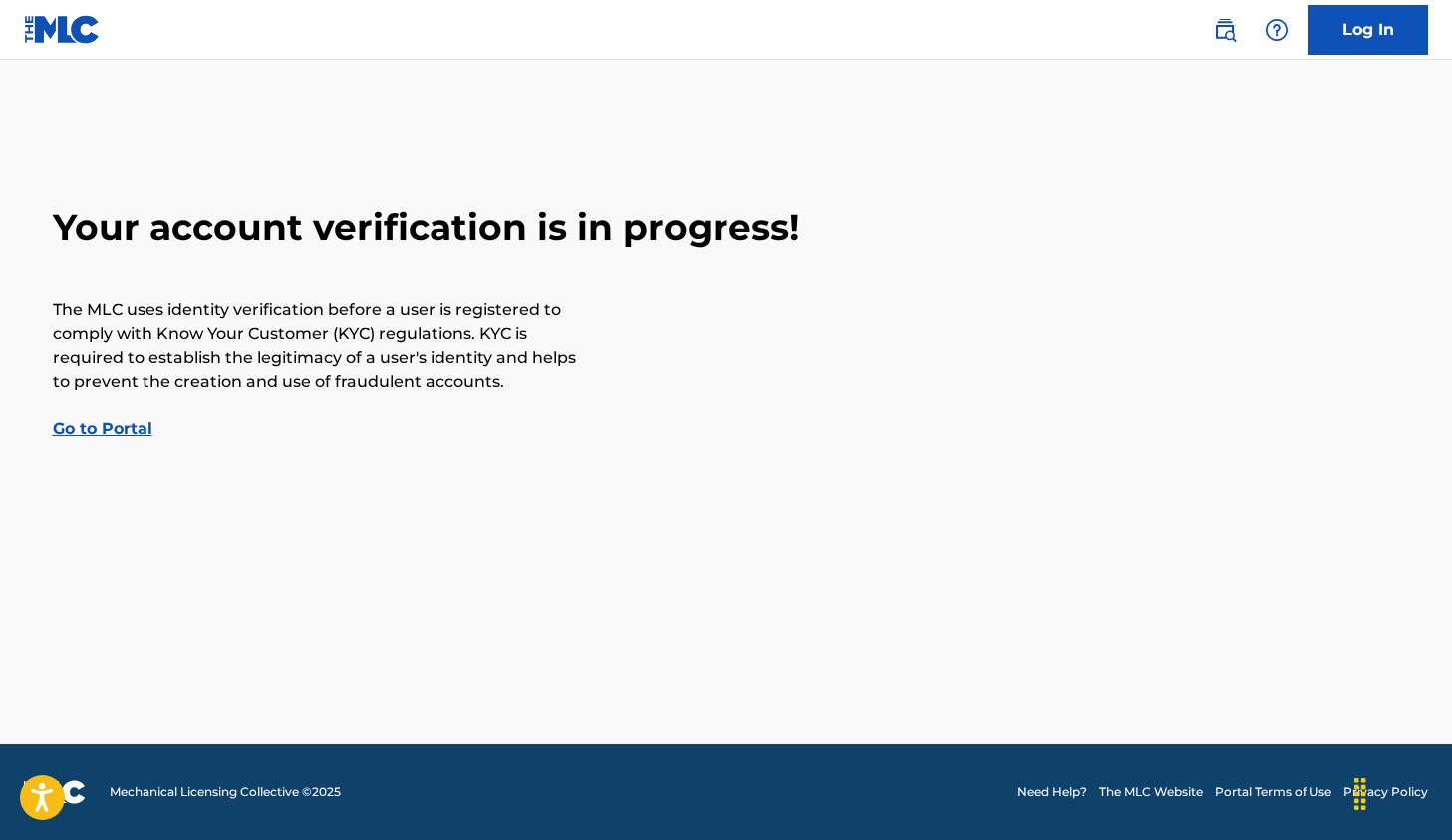 click on "Go to Portal" at bounding box center (103, 428) 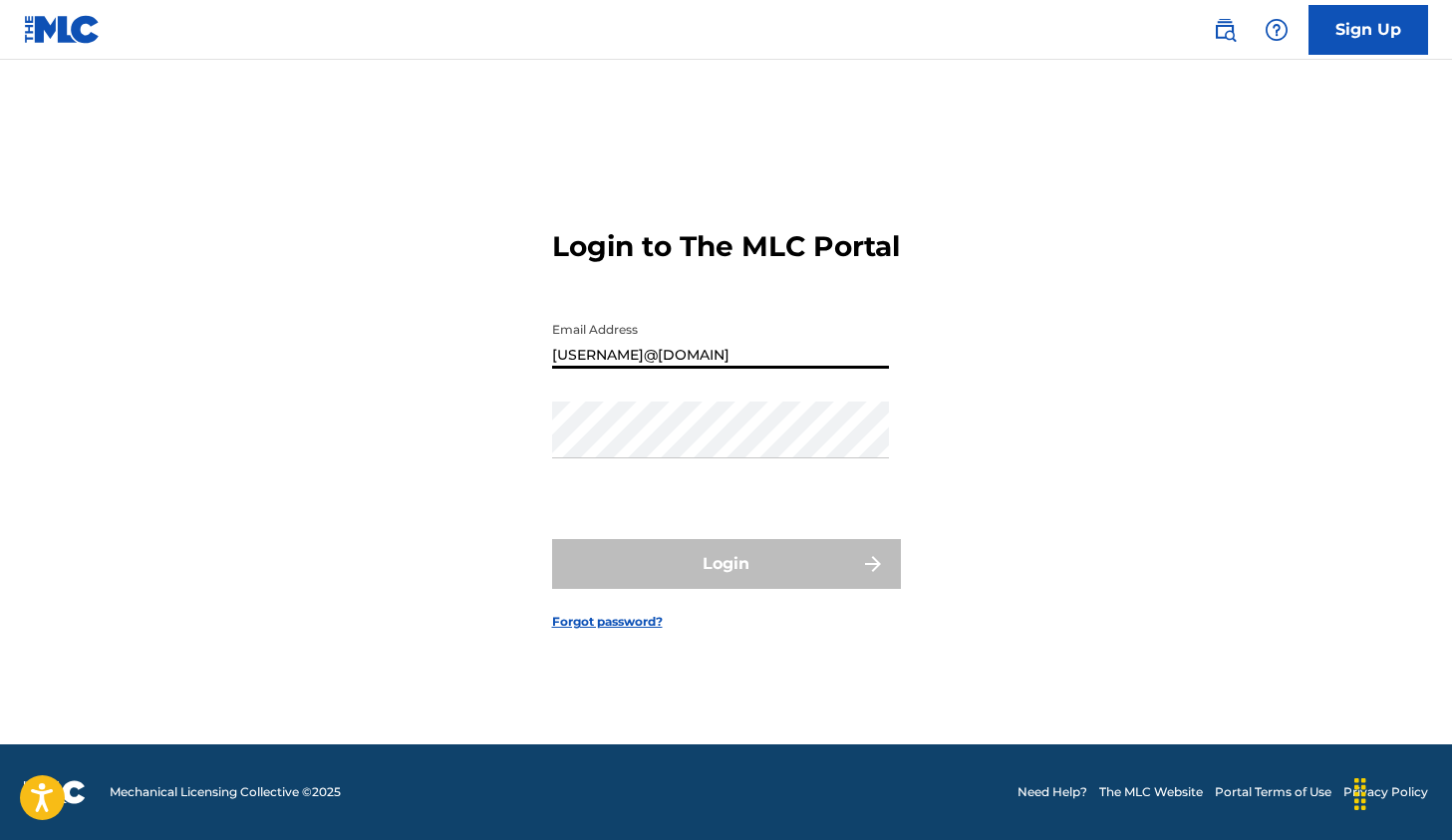 scroll, scrollTop: 26, scrollLeft: 0, axis: vertical 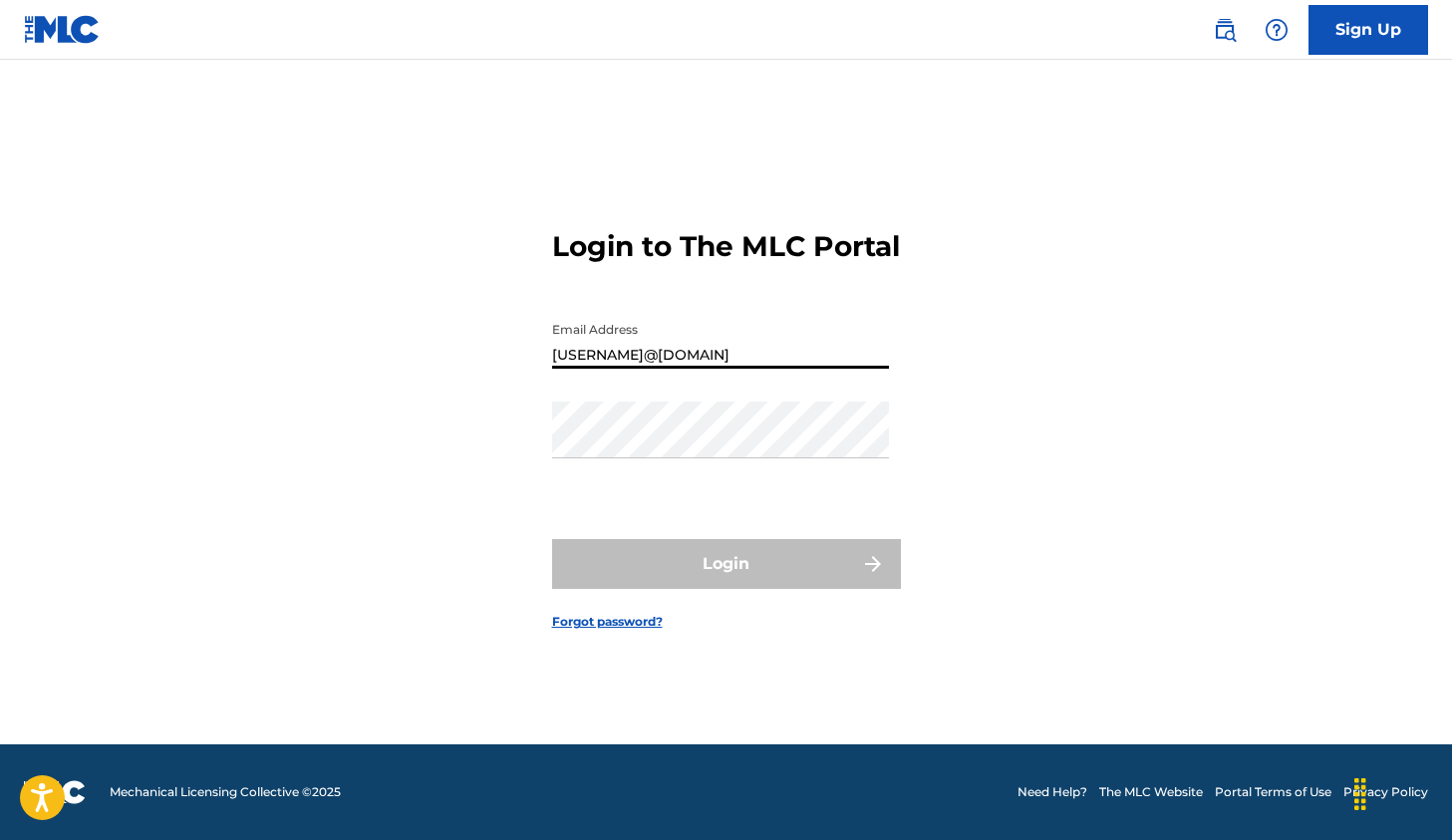 type on "[USERNAME]@[DOMAIN]" 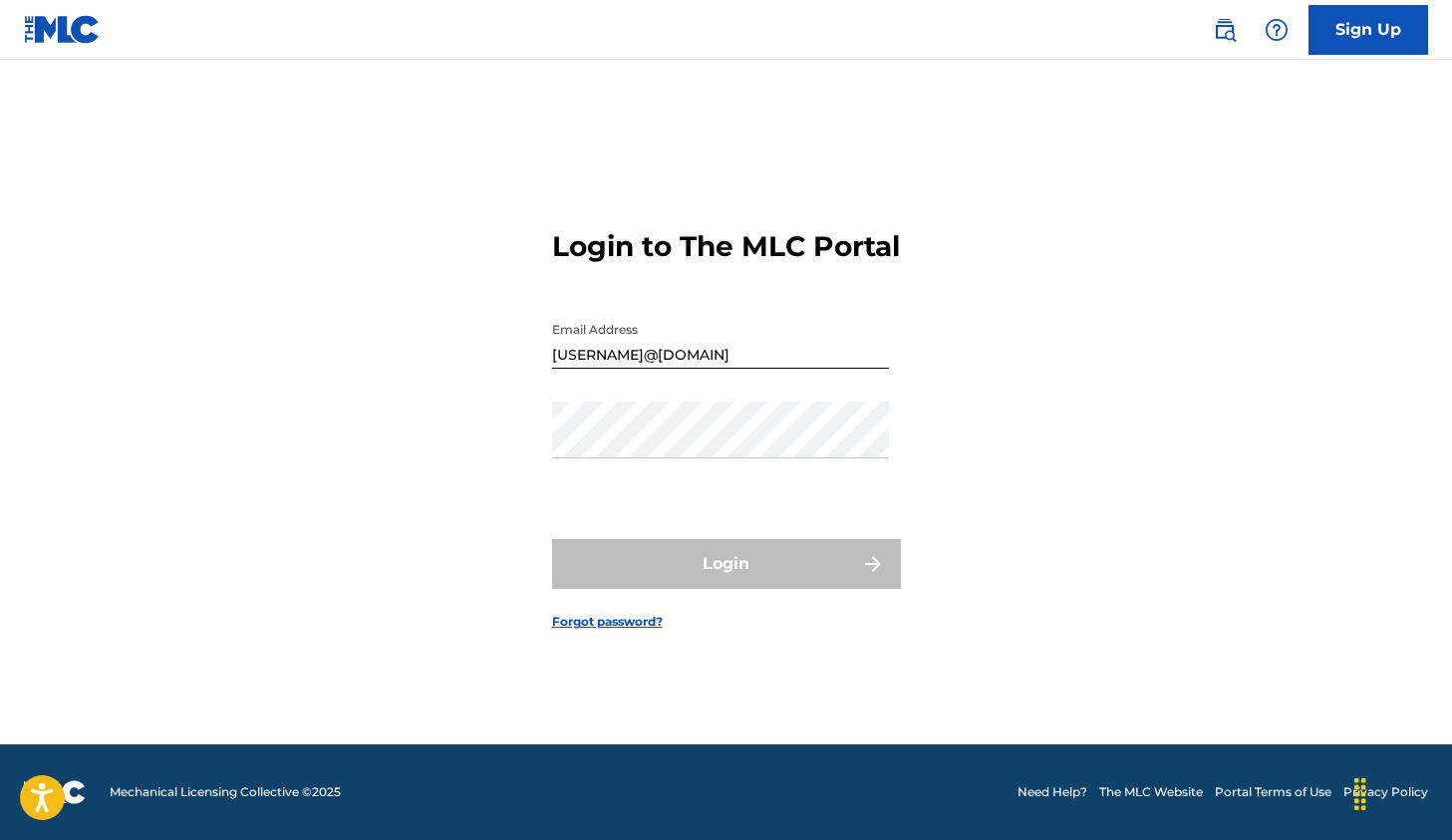 click on "Forgot password?" at bounding box center (607, 622) 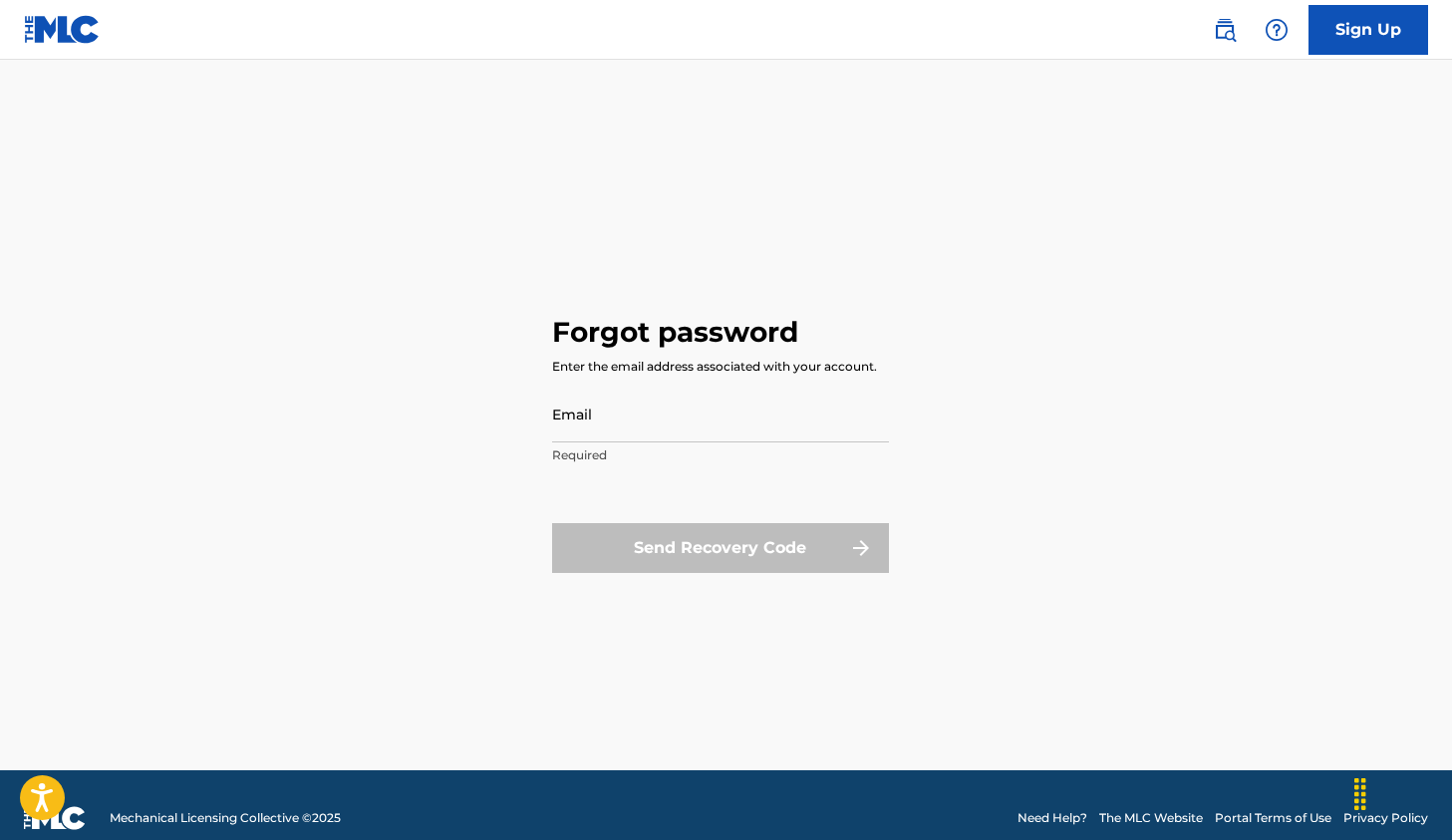 scroll, scrollTop: 26, scrollLeft: 0, axis: vertical 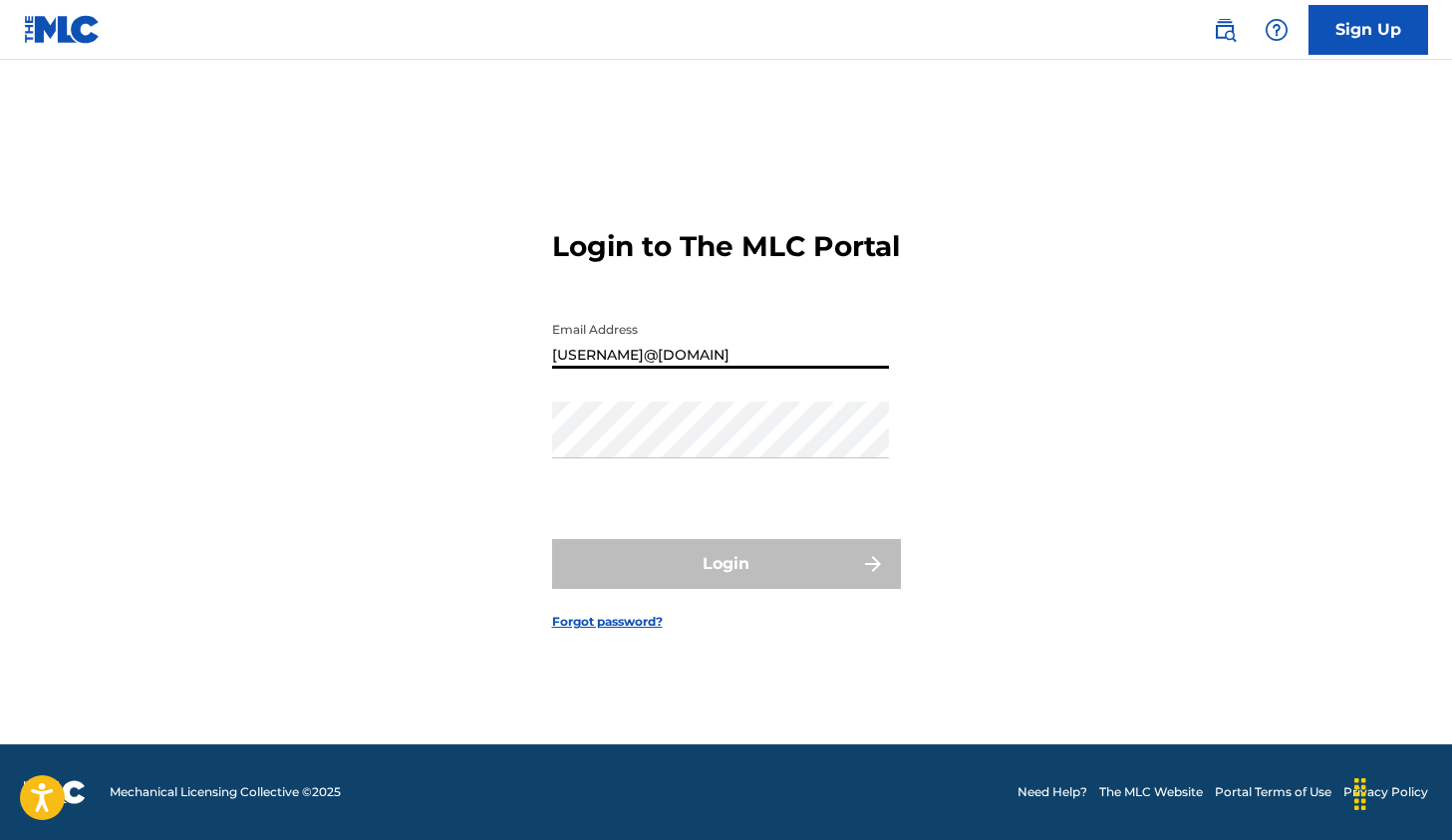type on "[USERNAME]@[DOMAIN]" 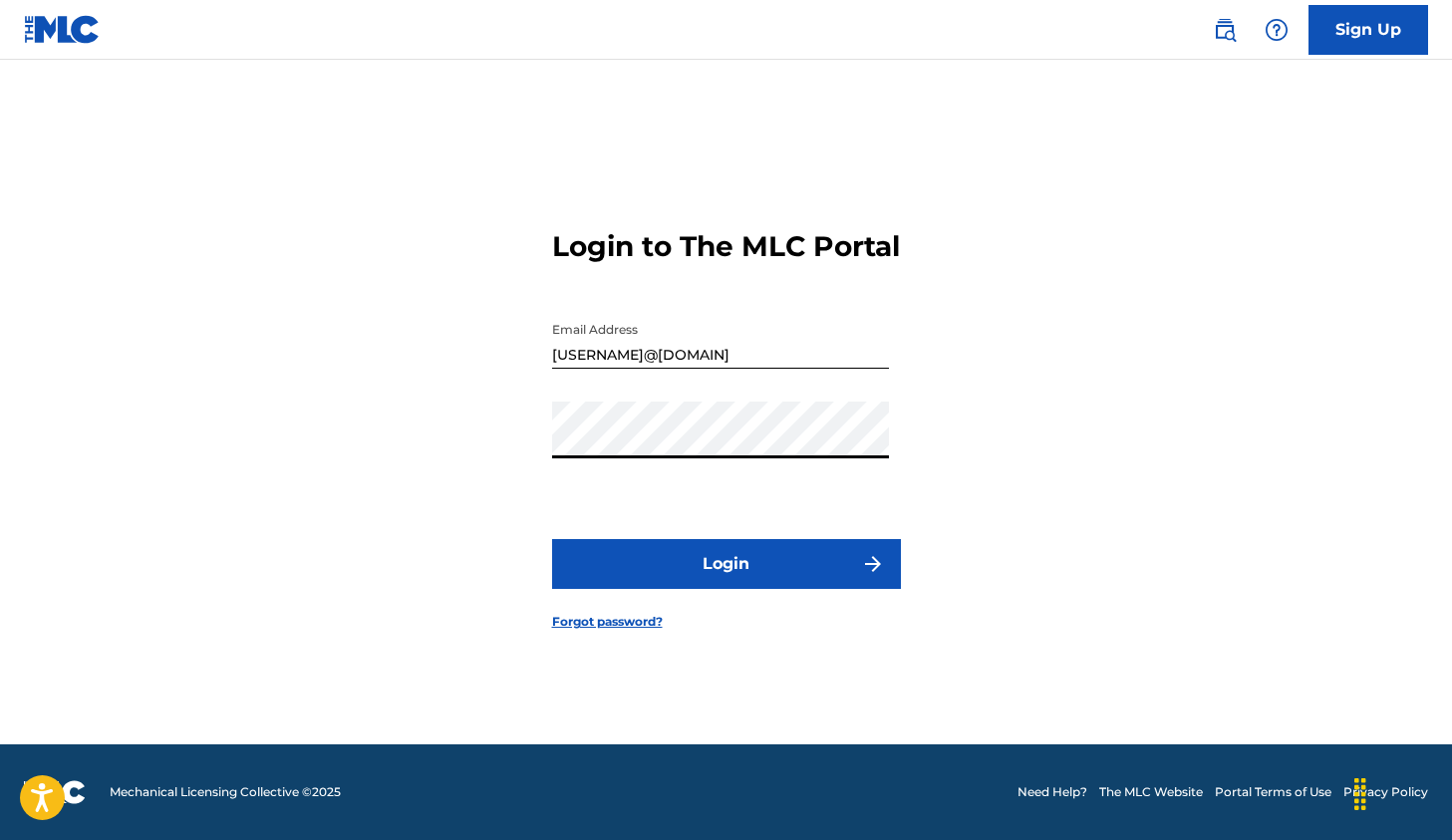 click on "Login" at bounding box center (726, 564) 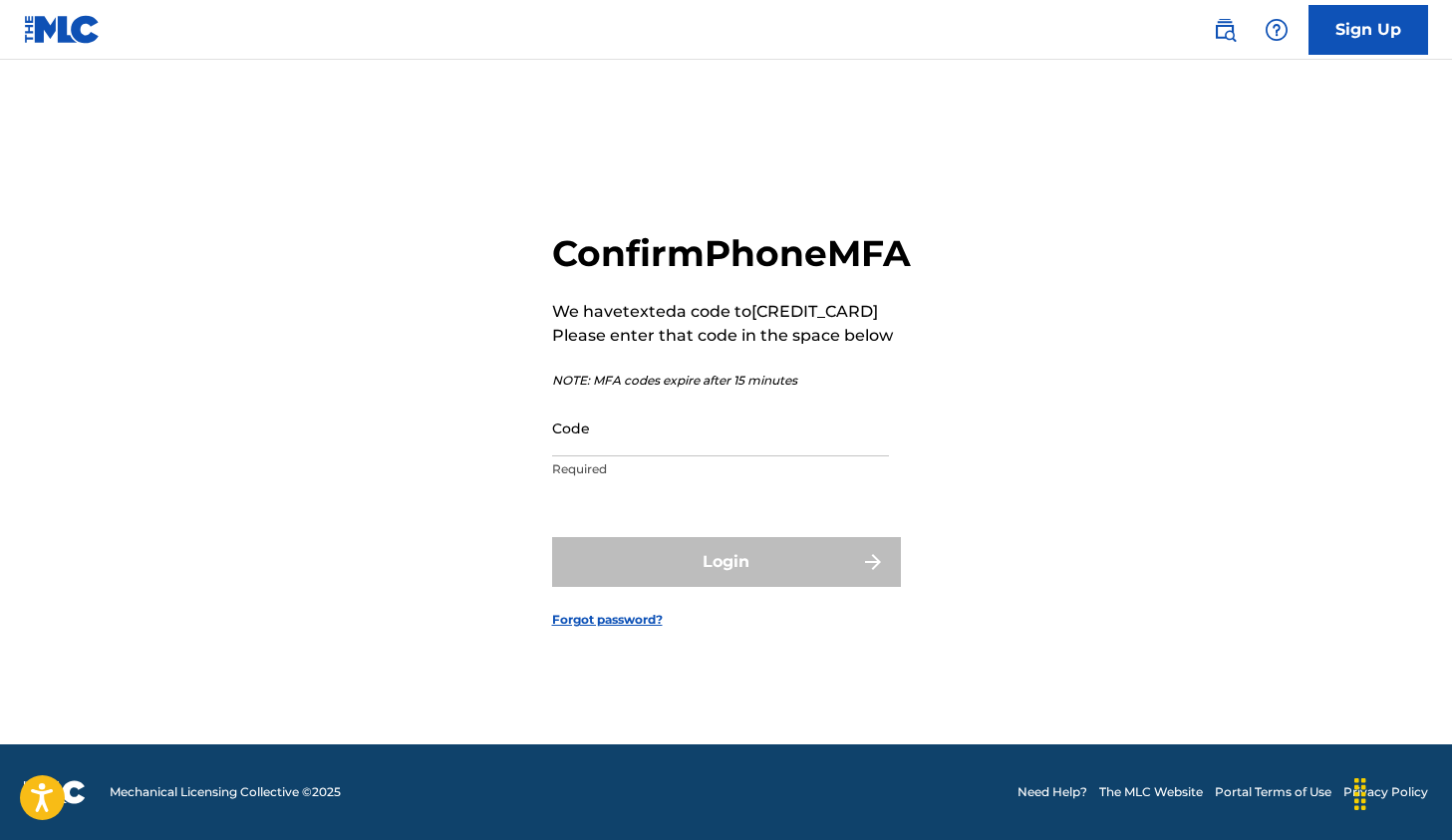 click on "Code" at bounding box center [721, 427] 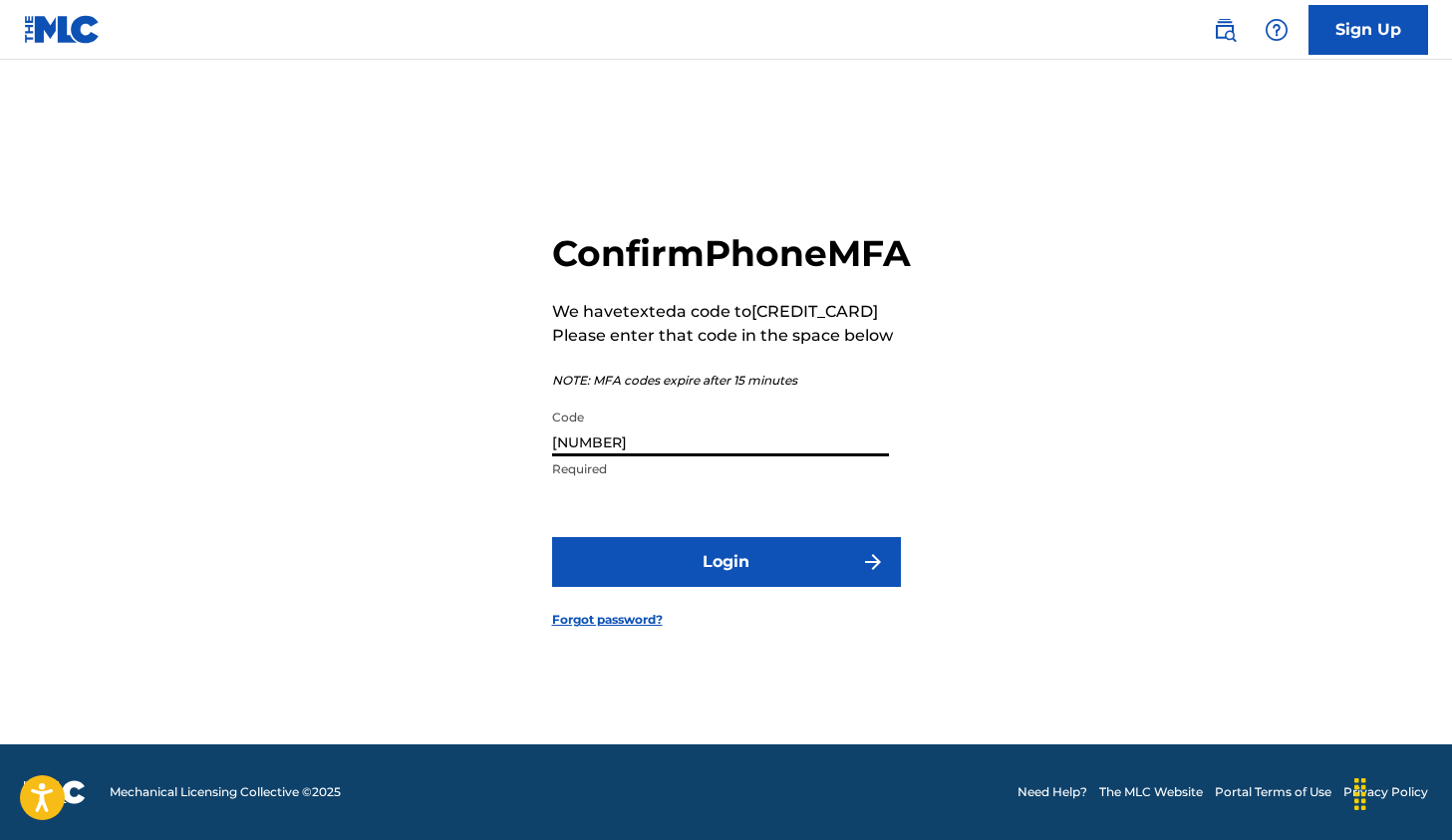 type on "[NUMBER]" 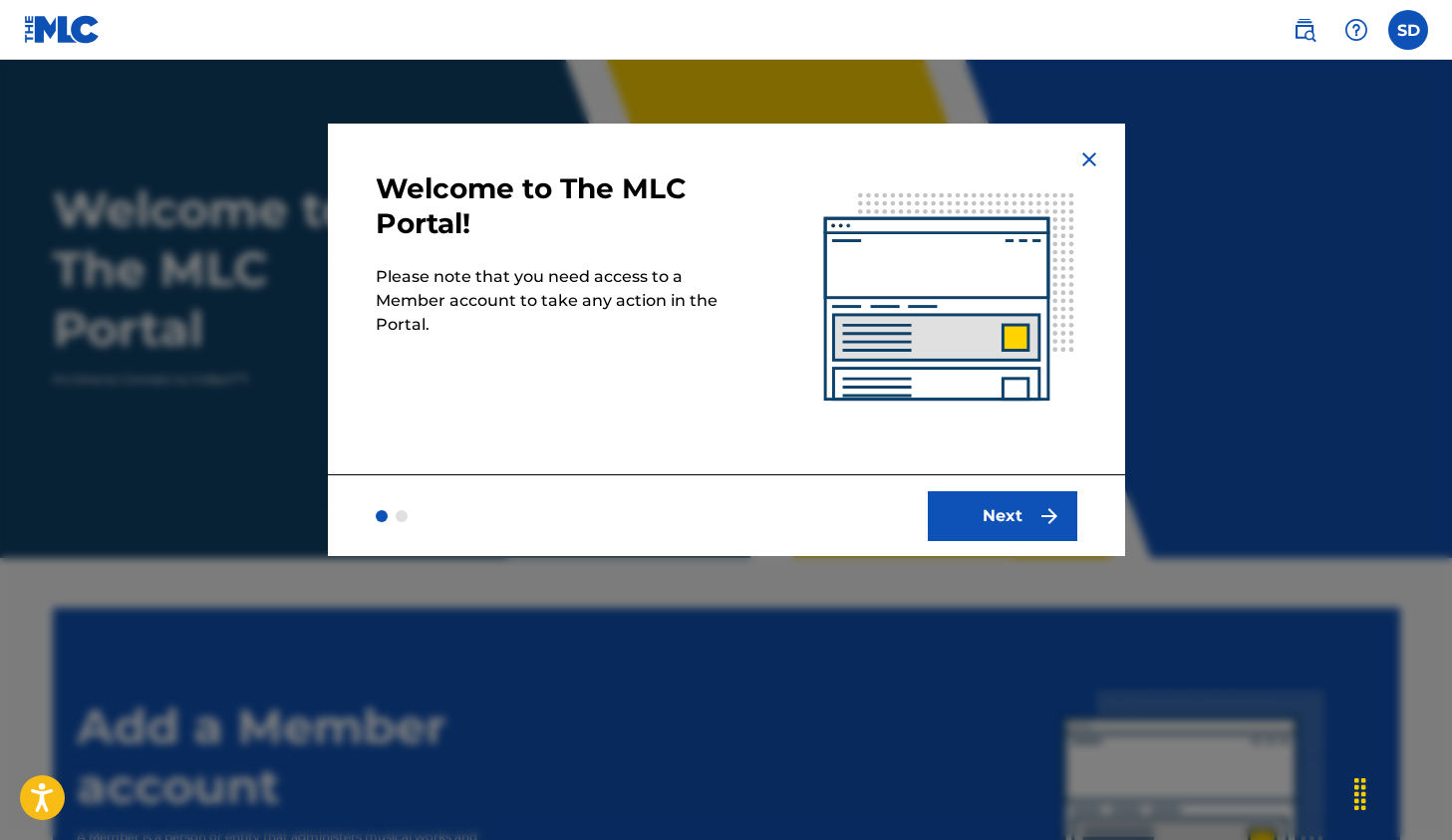 scroll, scrollTop: 0, scrollLeft: 0, axis: both 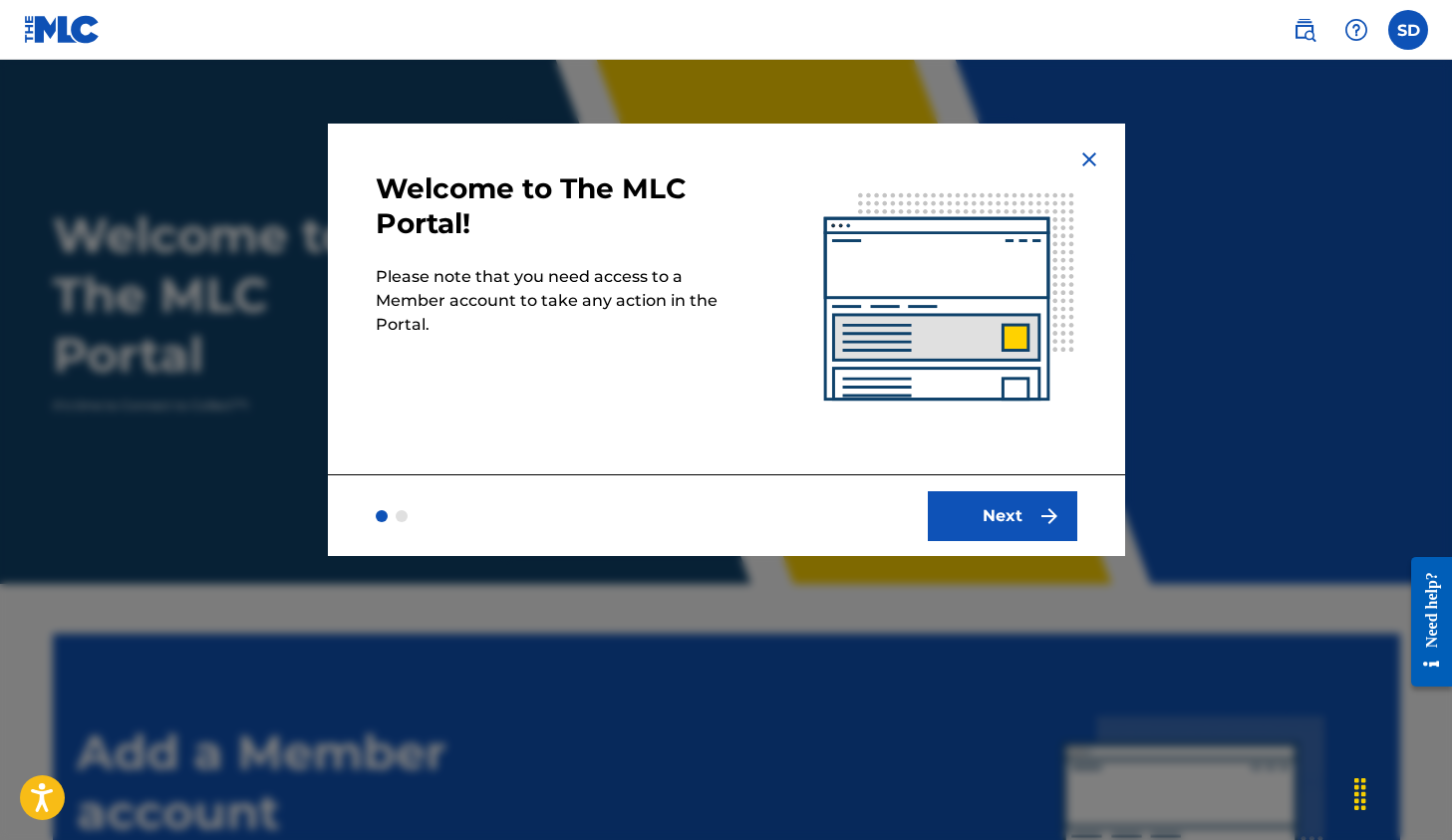 click on "Next" at bounding box center (1003, 516) 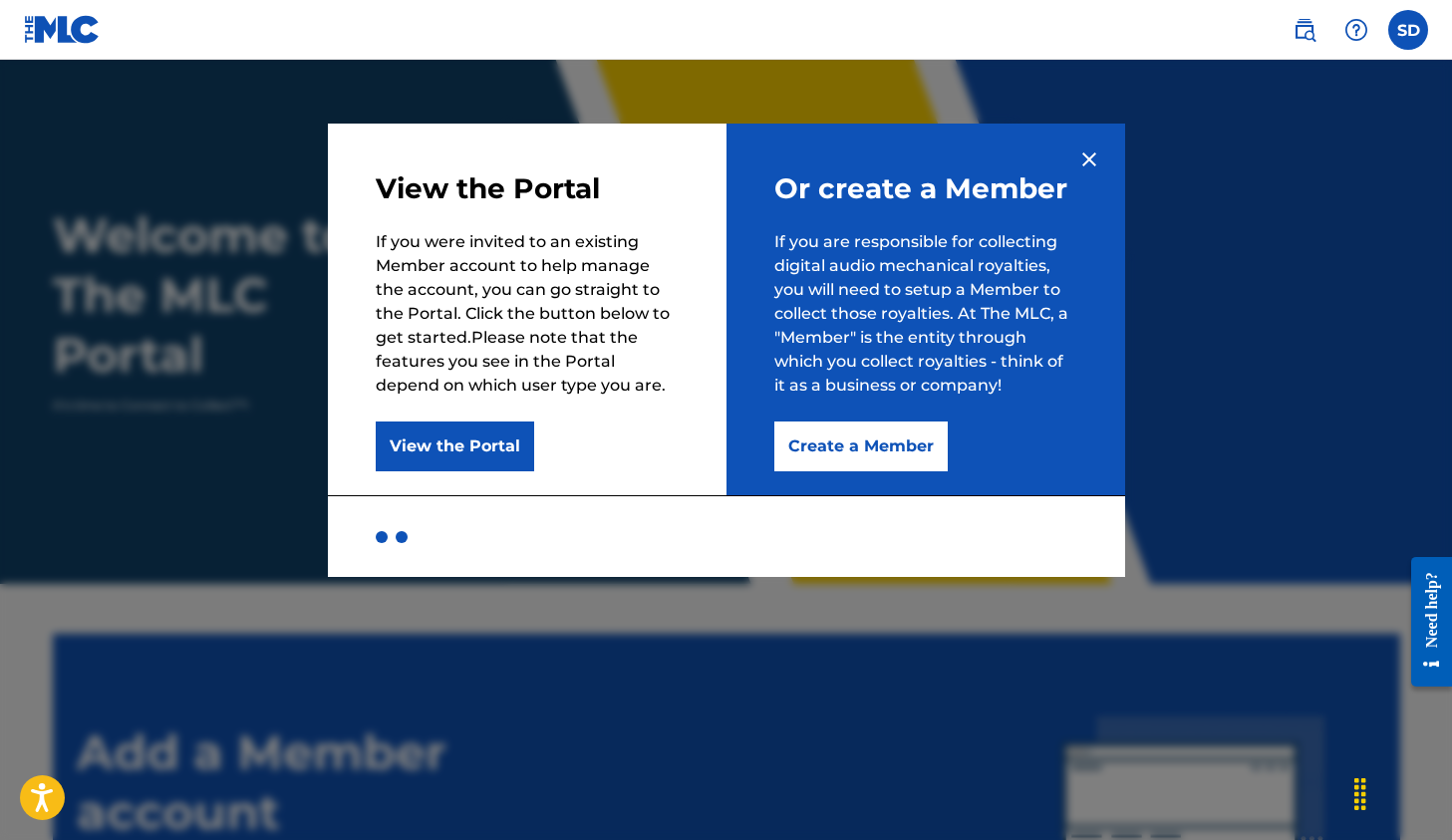 click on "View the Portal" at bounding box center [454, 446] 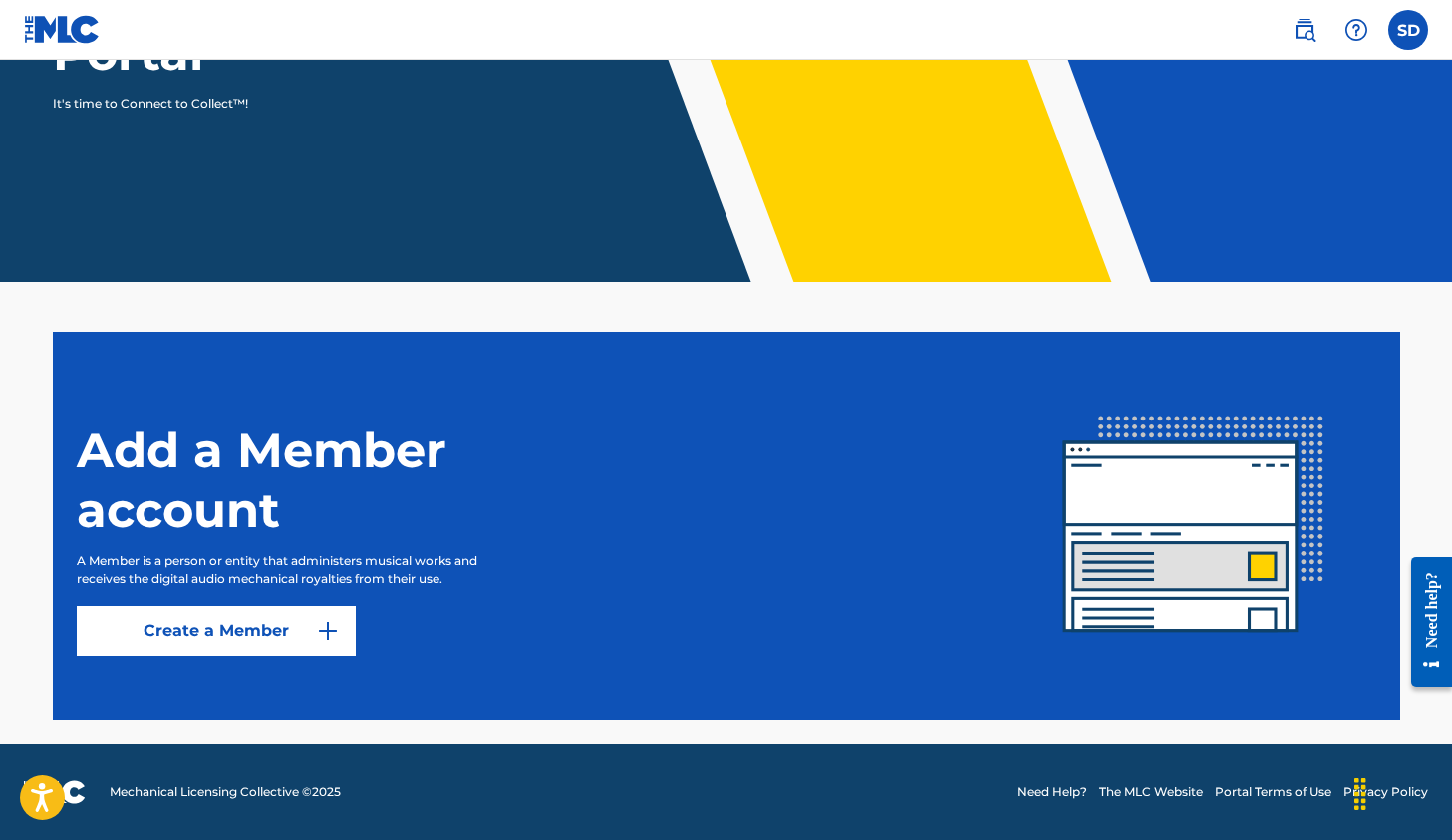scroll, scrollTop: 302, scrollLeft: 0, axis: vertical 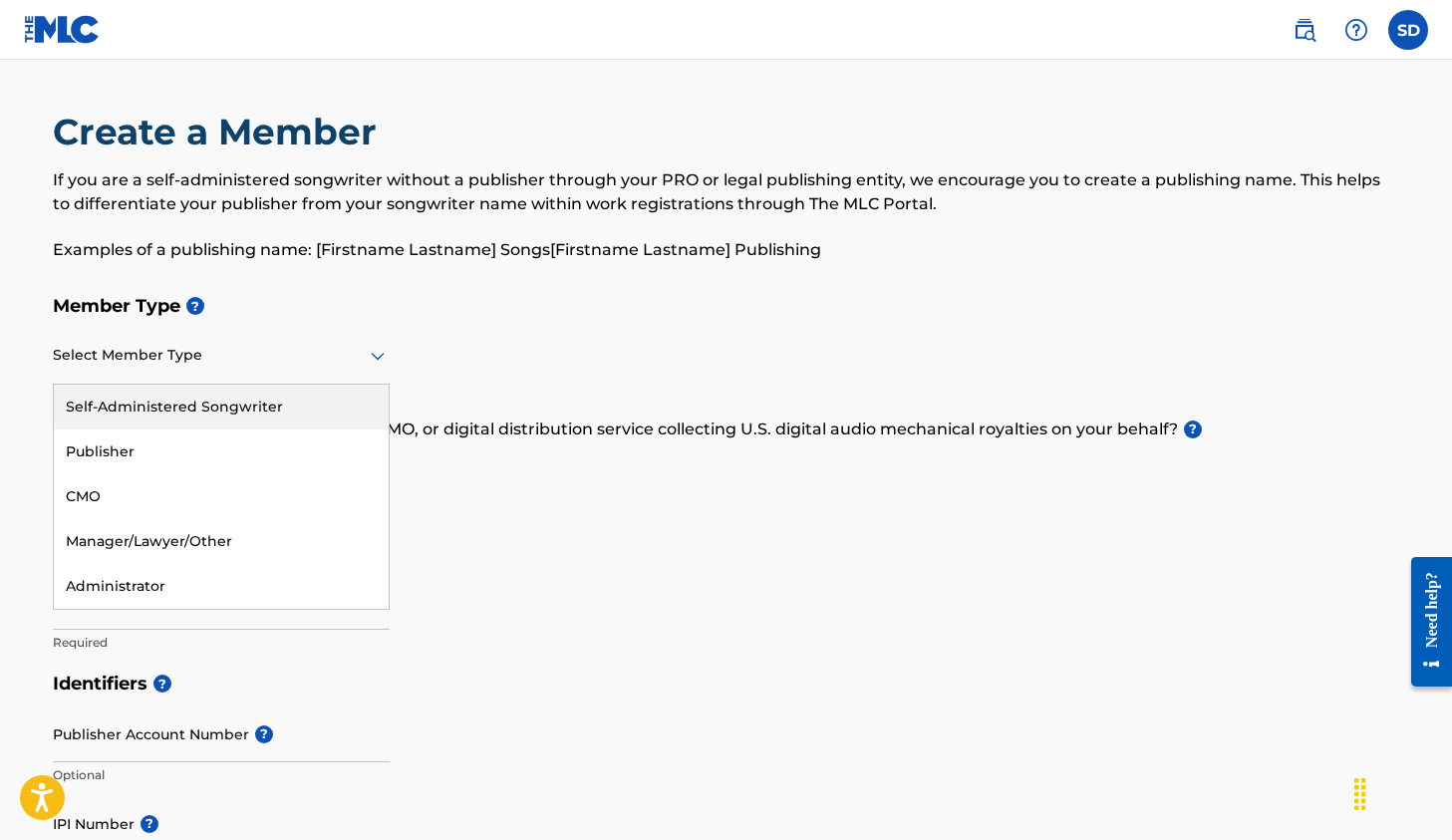 click 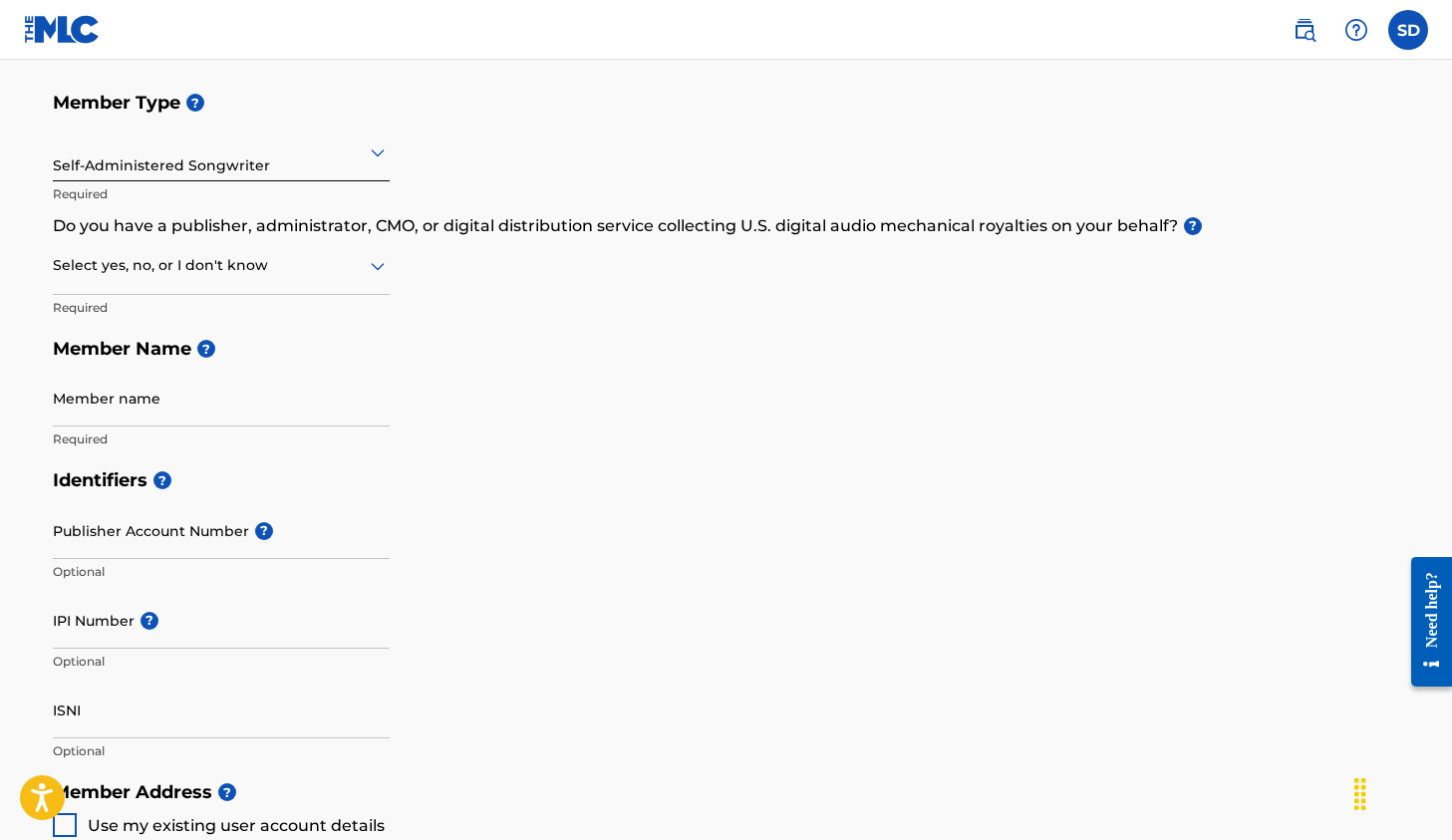 scroll, scrollTop: 214, scrollLeft: 0, axis: vertical 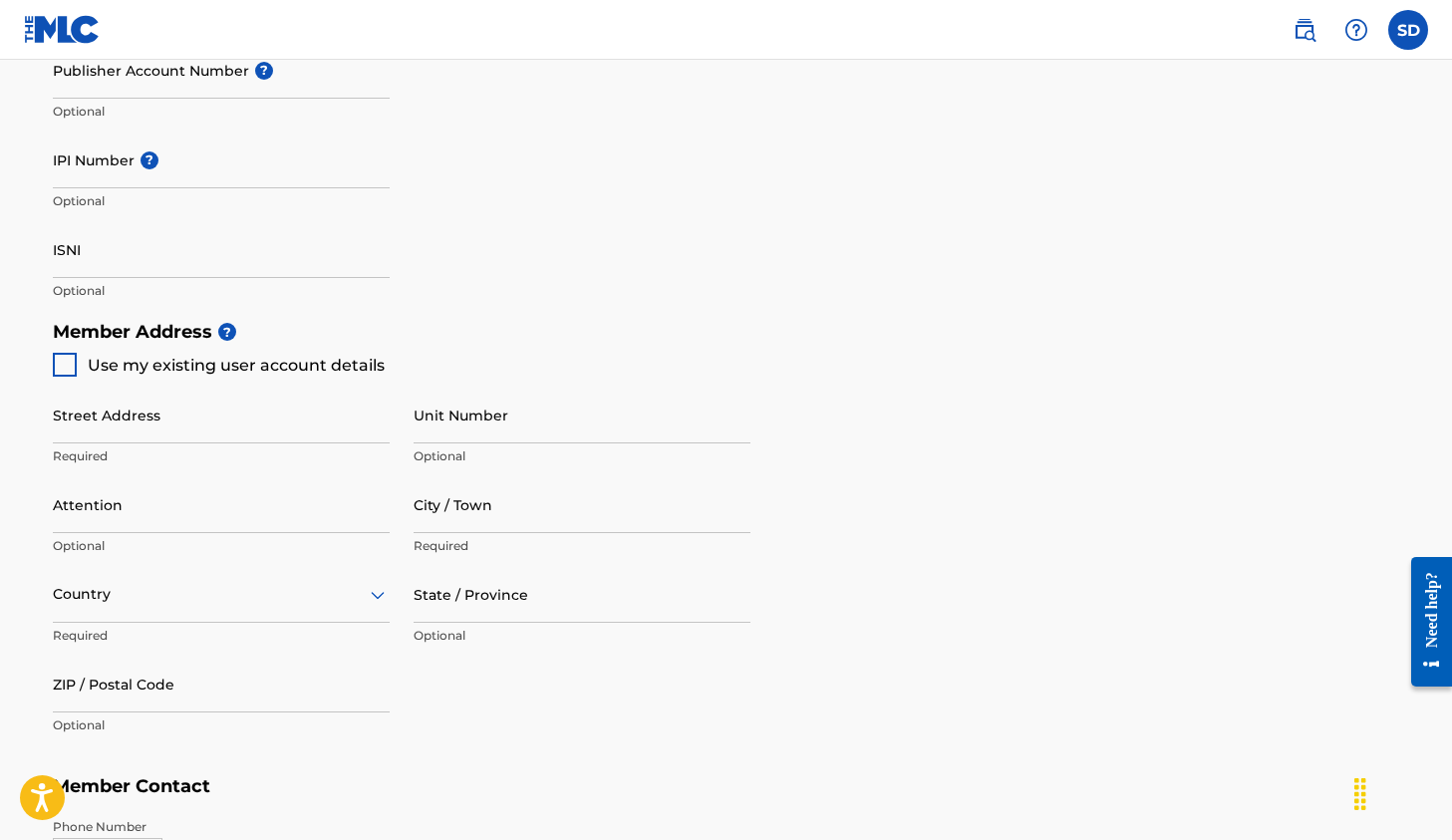 type on "[FIRST] [LAST]" 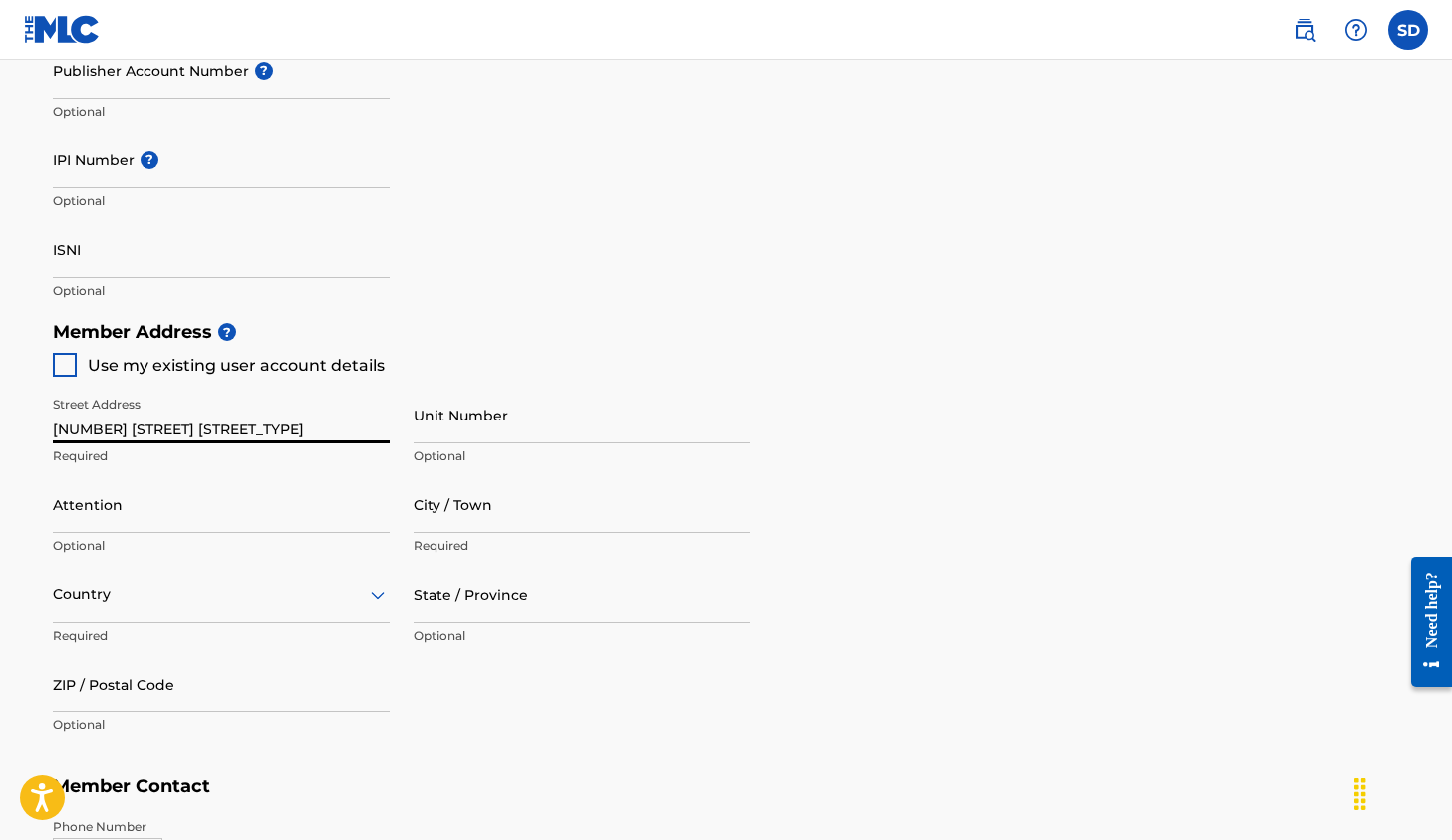 type on "[NUMBER] [STREET] [STREET_TYPE]" 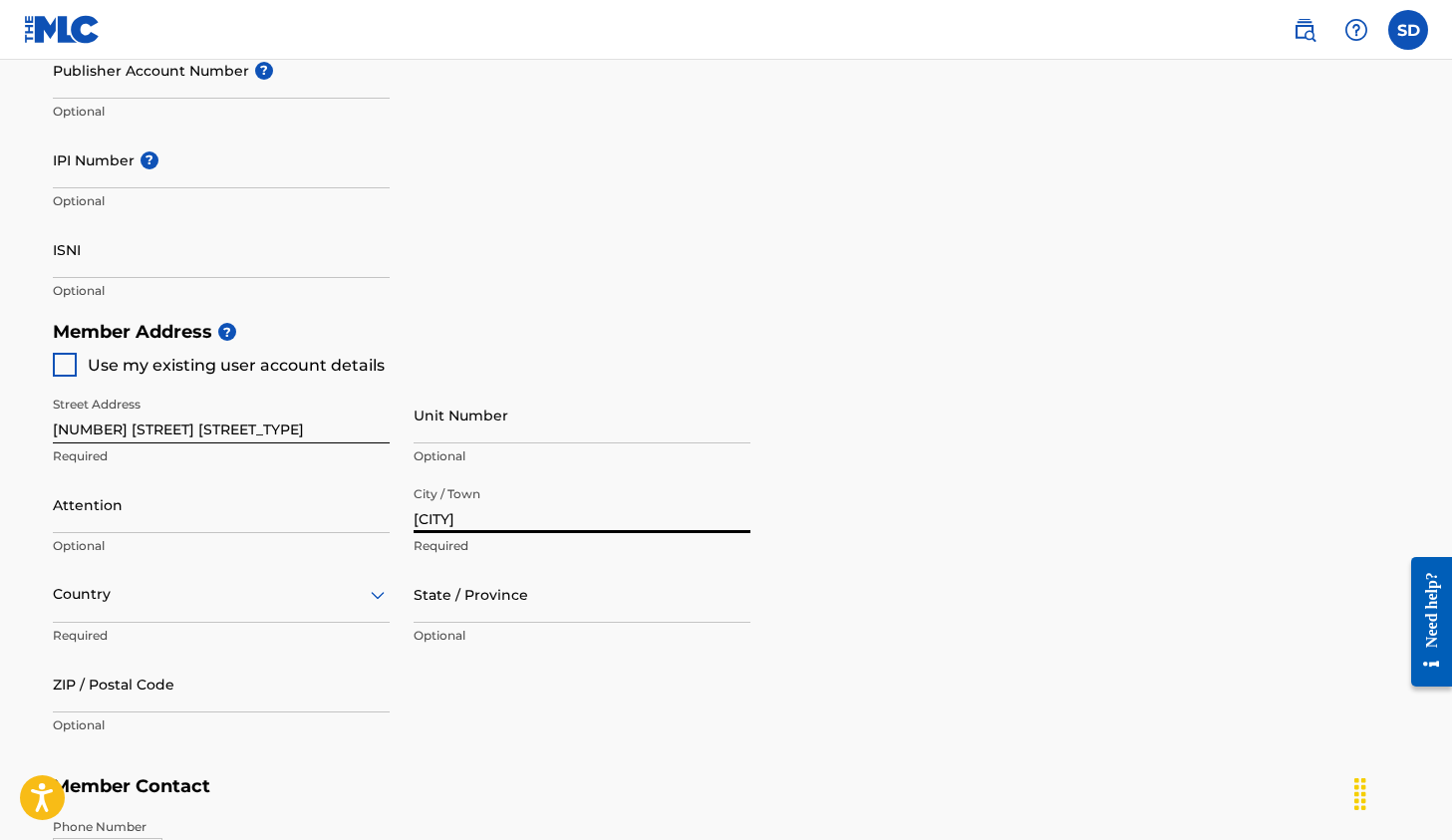 type on "[CITY]" 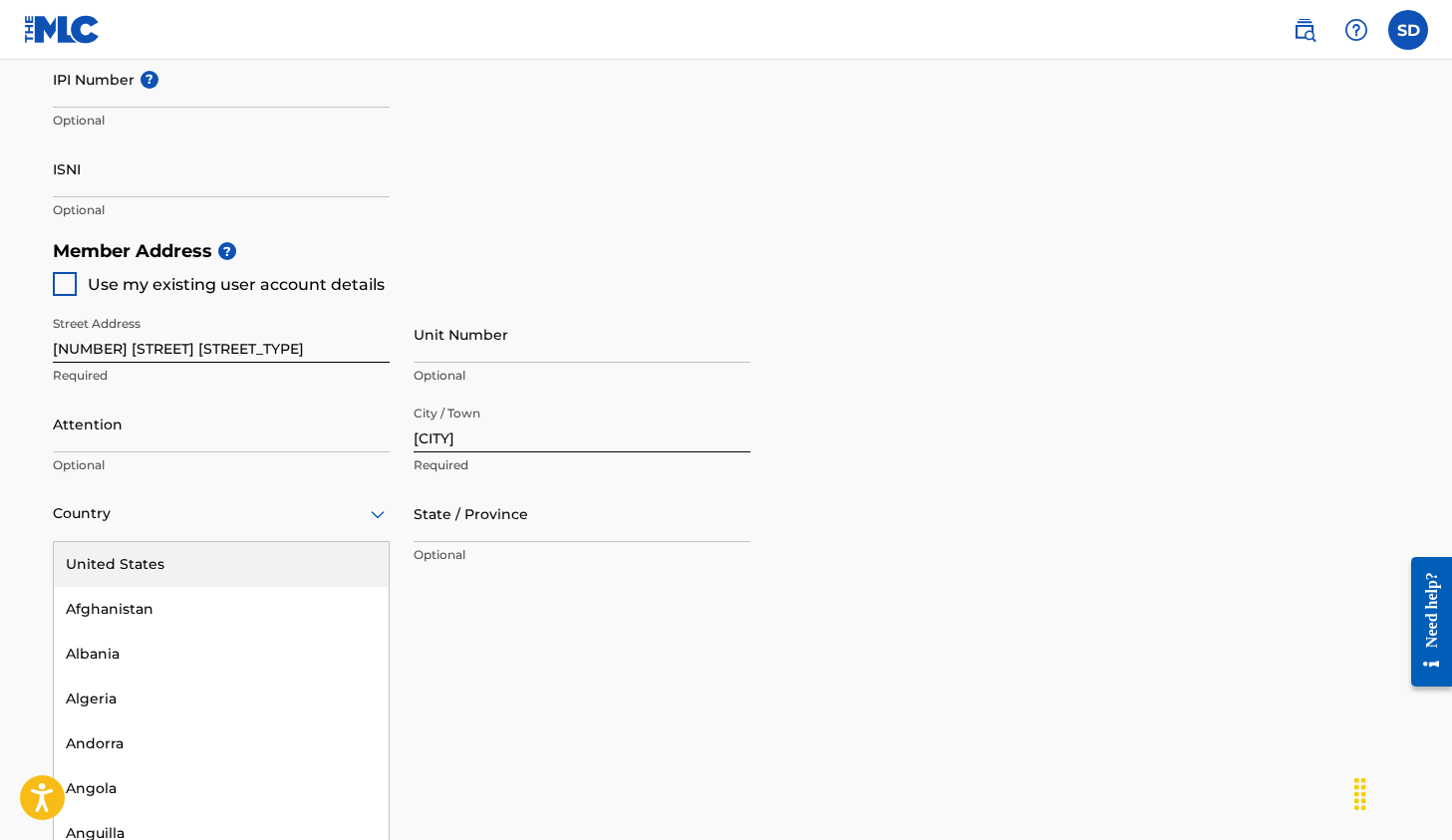 click on "United States" at bounding box center [221, 564] 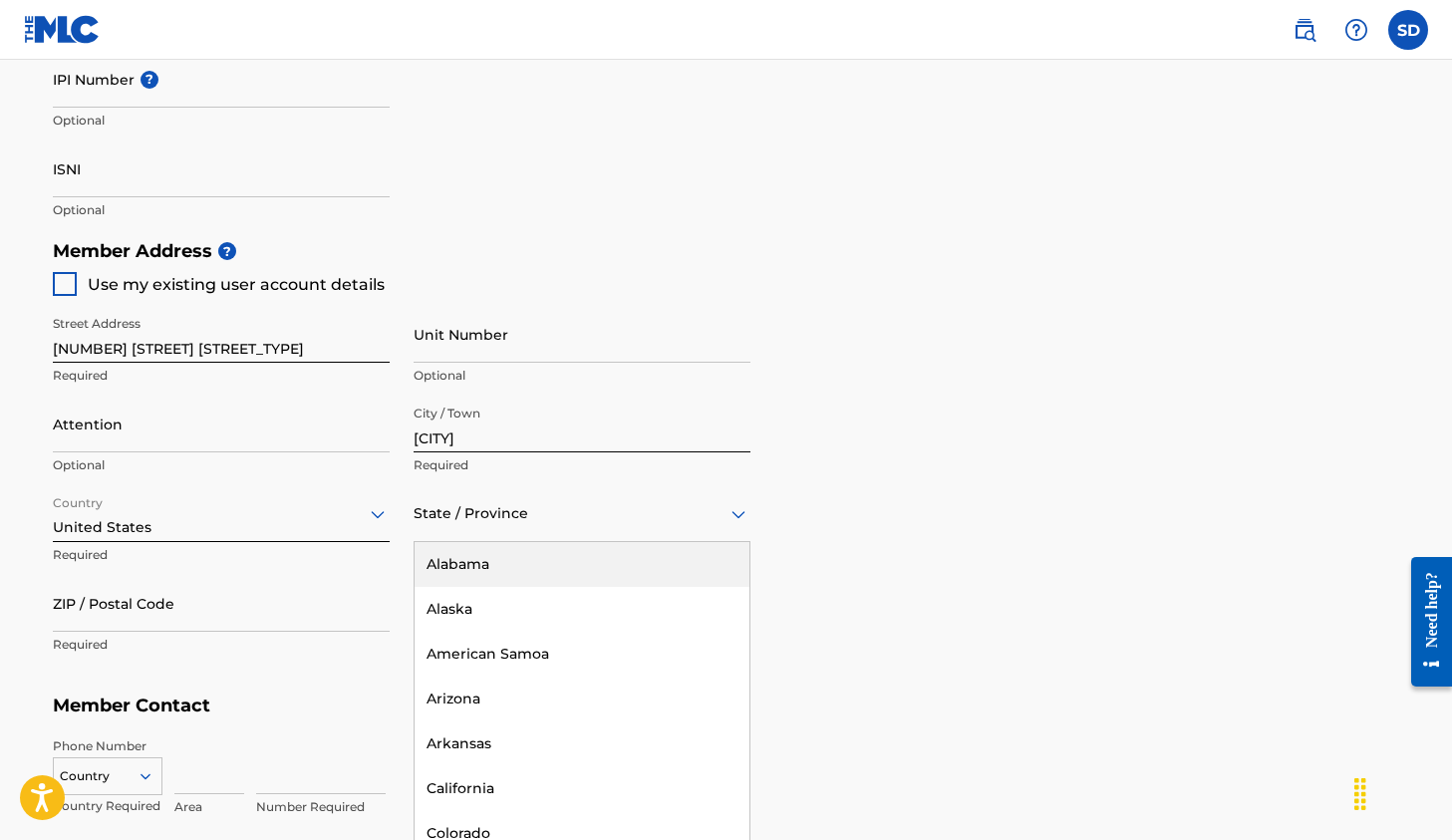 click 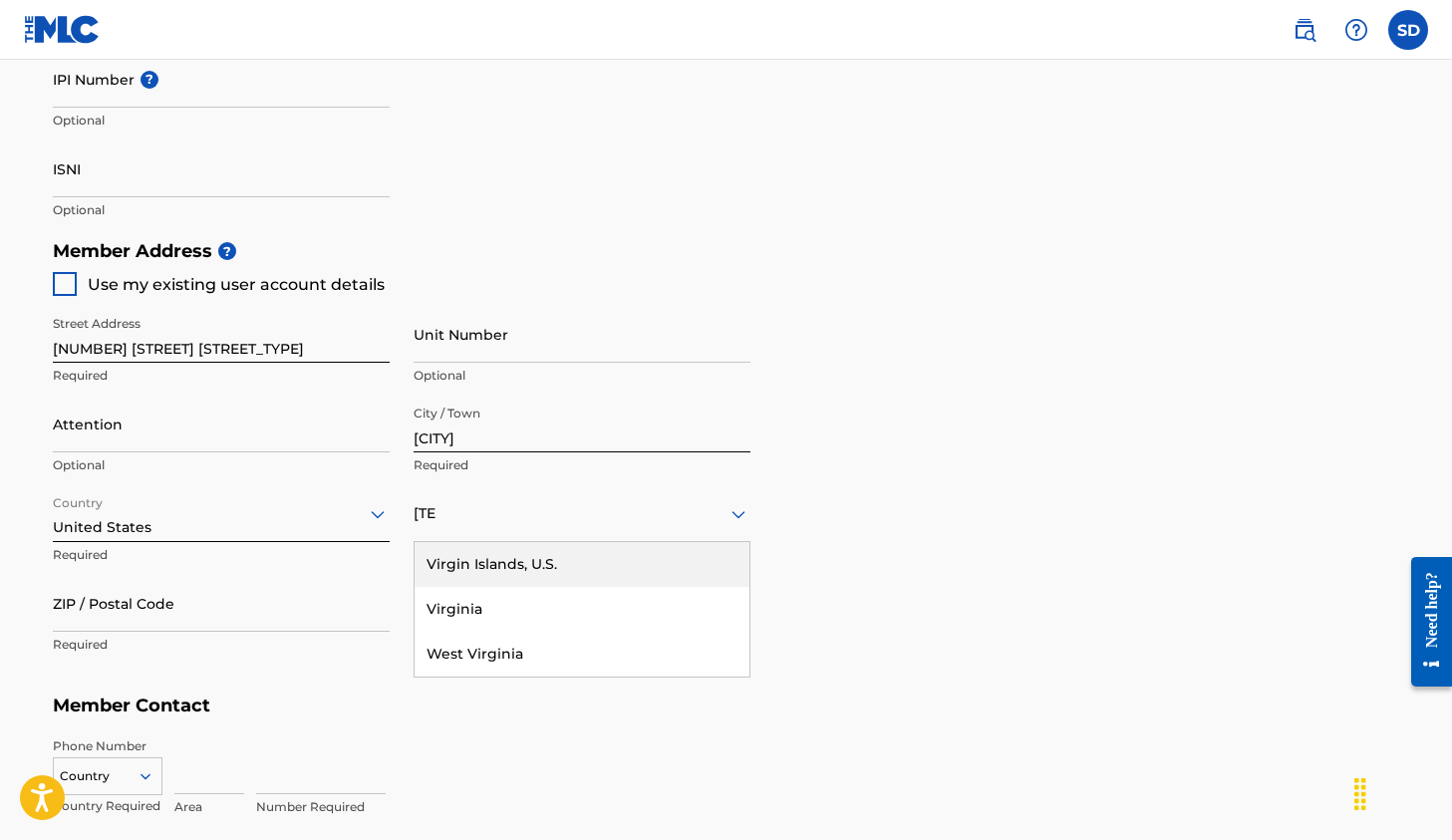 type on "[TERM]" 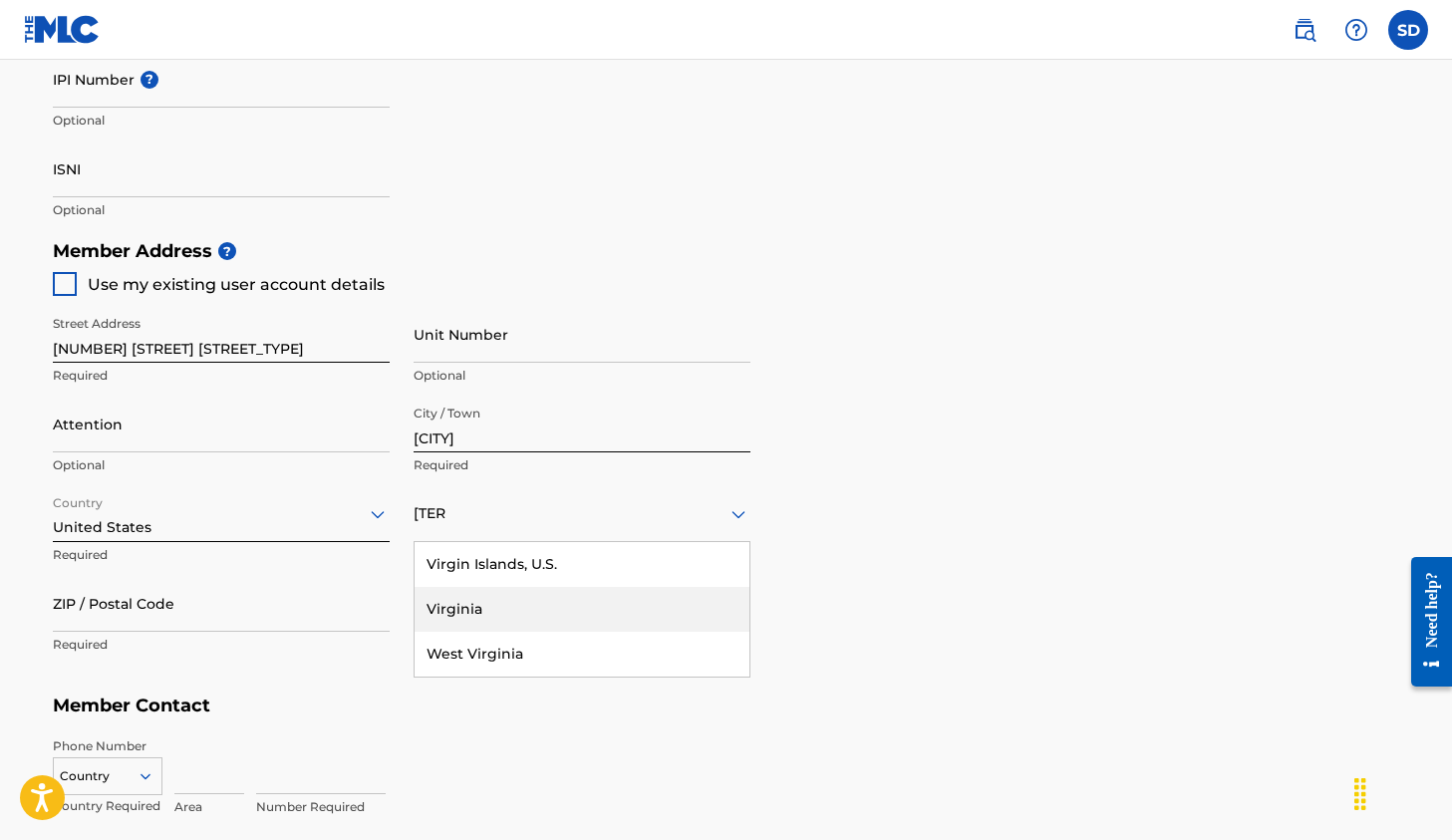 click on "Virginia" at bounding box center (582, 609) 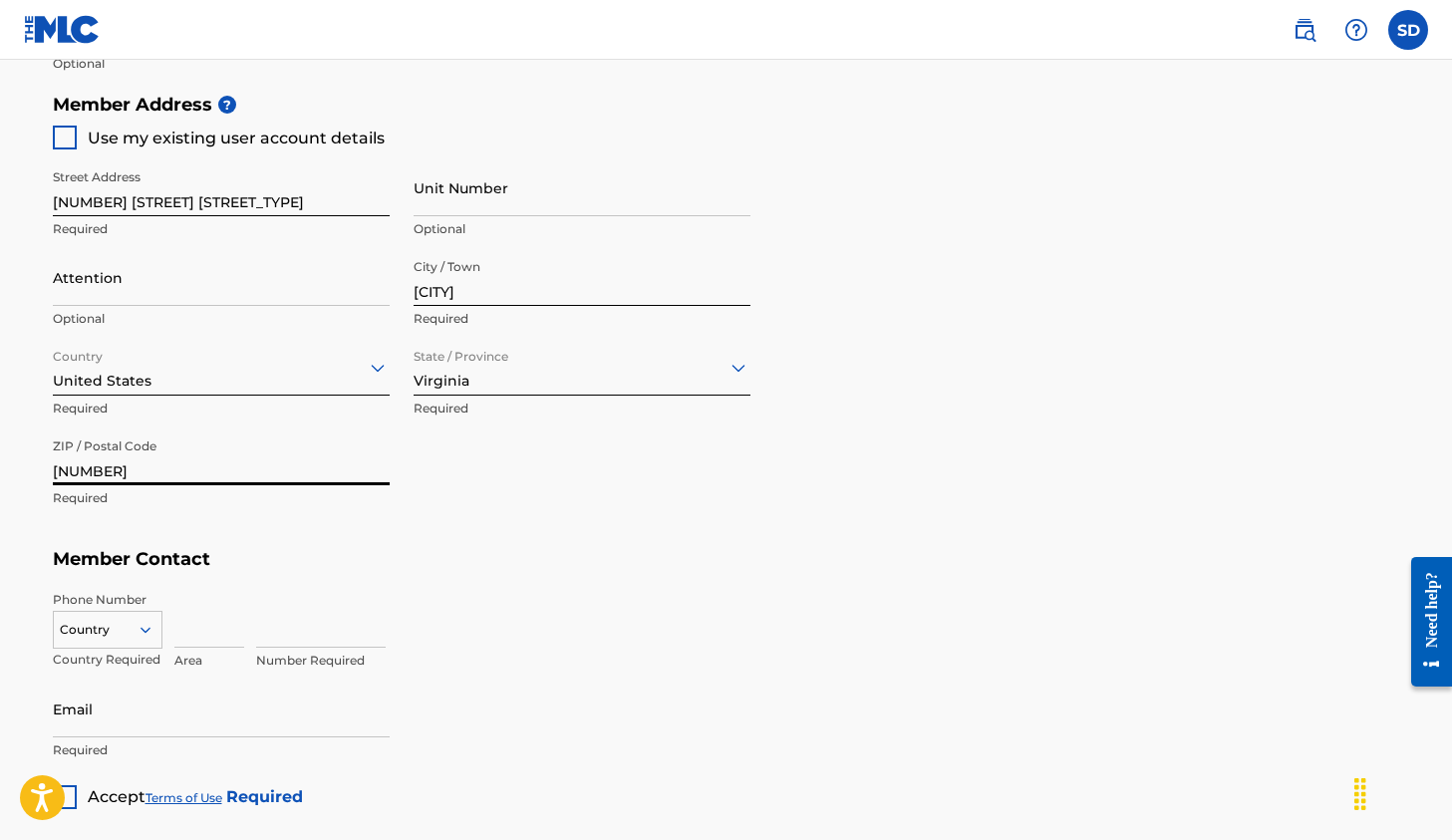 scroll, scrollTop: 913, scrollLeft: 0, axis: vertical 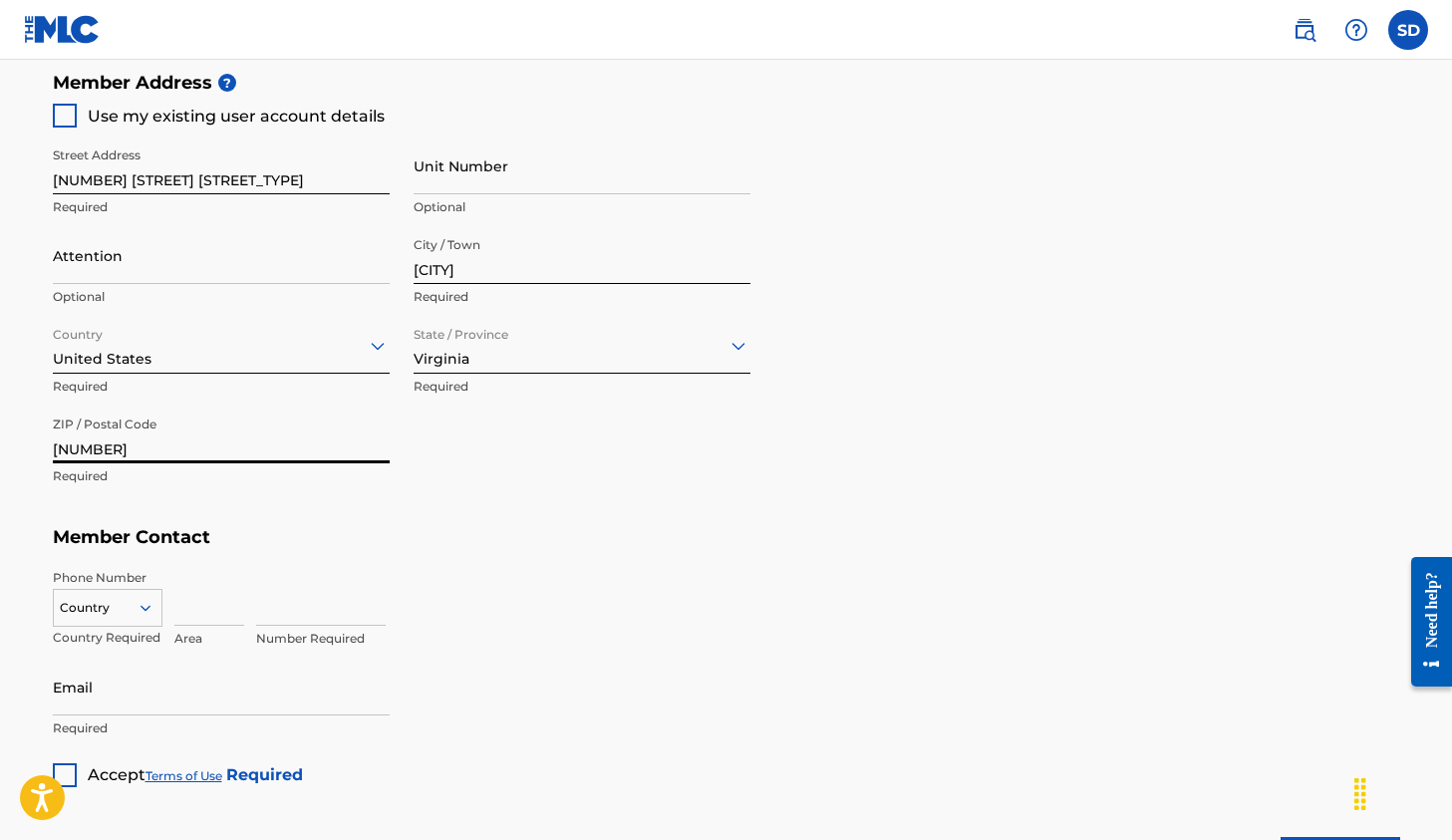 type on "[NUMBER]" 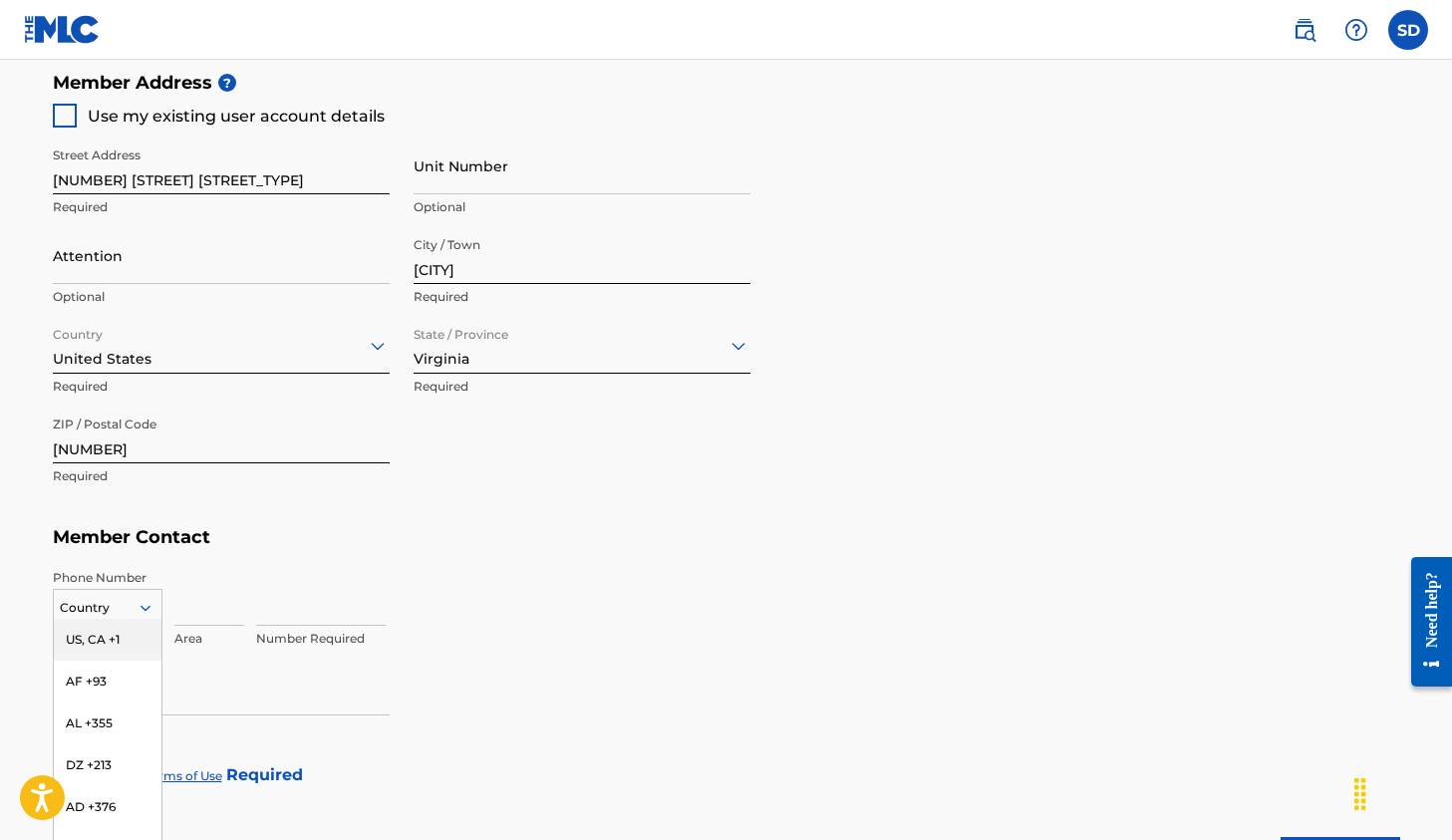 scroll, scrollTop: 988, scrollLeft: 0, axis: vertical 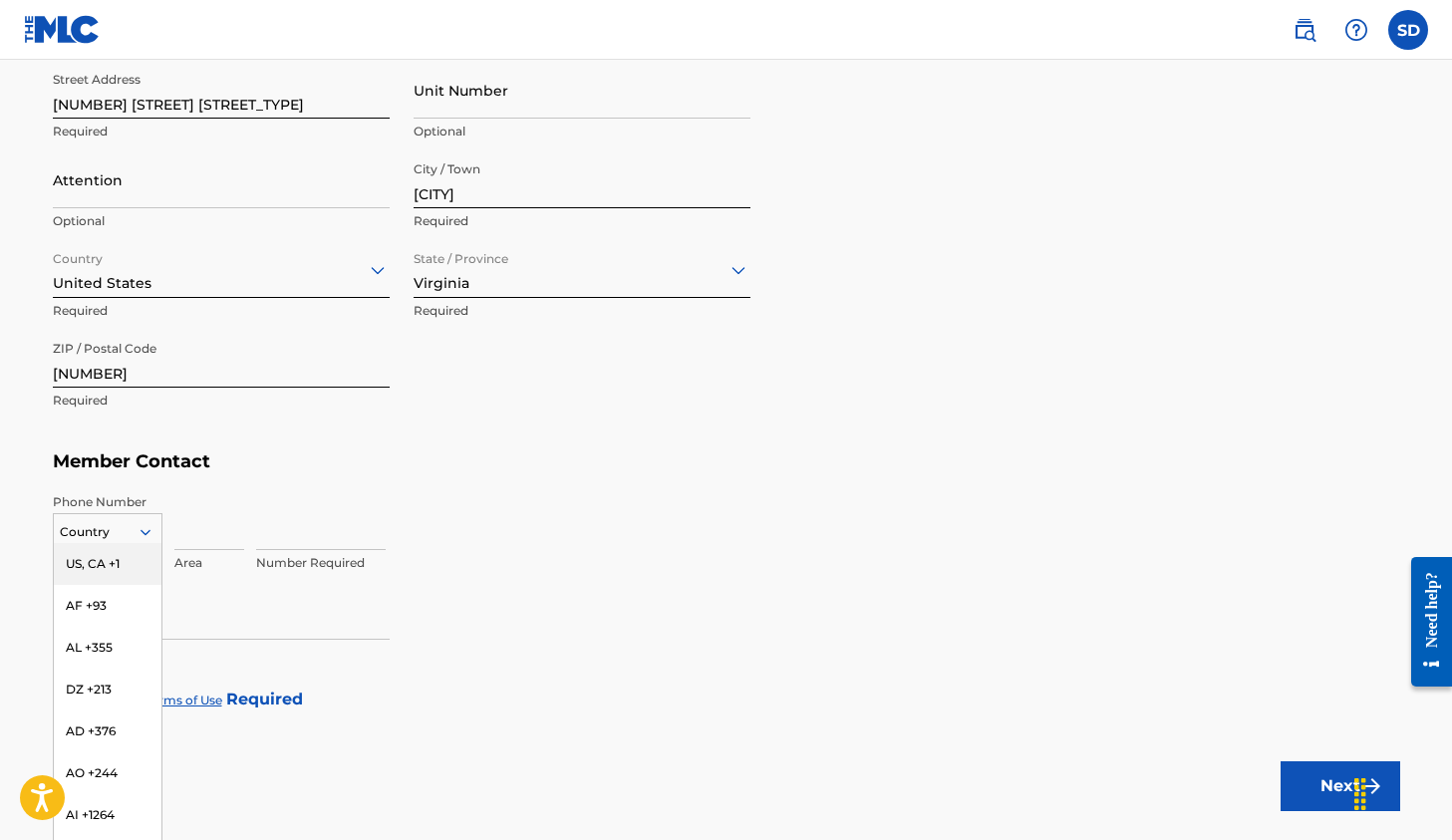 click on "US, CA +1, 1 of 216. 216 results available. Use Up and Down to choose options, press Enter to select the currently focused option, press Escape to exit the menu, press Tab to select the option and exit the menu. Country US, CA +1 AF +93 AL +355 DZ +213 AD +376 AO +244 AI +1264 AG +1268 AR +54 AM +374 AW +297 AU +61 AT +43 AZ +994 BS +1242 BH +973 BD +880 BB +1246 BY +375 BE +32 BZ +501 BJ +229 BM +1441 BT +975 BO +591 BA +387 BW +267 BR +55 BN +673 BG +359 BF +226 BI +257 KH +855 CM +237 CV +238 KY +1345 CF +236 TD +235 CL +56 CN +86 CO +57 KM +269 CG, CD +242 CK +682 CR +506 CI +225 HR +385 CU +53 CY +357 CZ +420 DK +45 DJ +253 DM +1767 DO +1809 EC +593 EG +20 SV +503 GQ +240 ER +291 EE +372 ET +251 FK +500 FO +298 FJ +679 FI +358 FR +33 GF +594 PF +689 GA +241 GM +220 GE +995 DE +49 GH +233 GI +350 GR +30 GL +299 GD +1473 GP +590 GT +502 GN +224 GW +245 GY +592 HT +509 VA, IT +39 HN +504 HK +852 HU +36 IS +354 IN +91 ID +62 IR +98 IQ +964 IE +353 IL +972 JM +1876 JP +81 JO +962 KZ +7 KE +254 KI +686 KP +850" at bounding box center (108, 528) 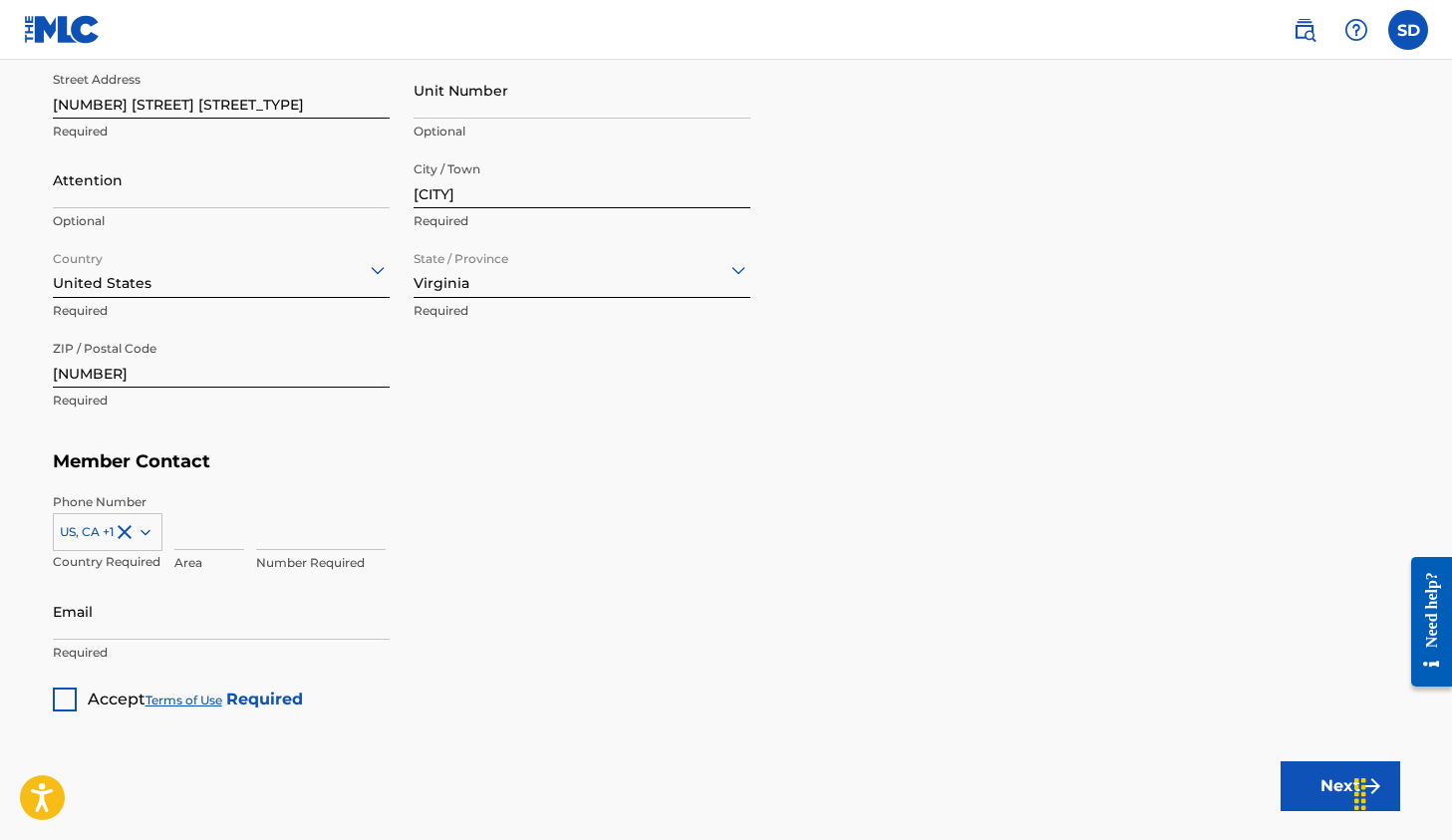 click at bounding box center [209, 521] 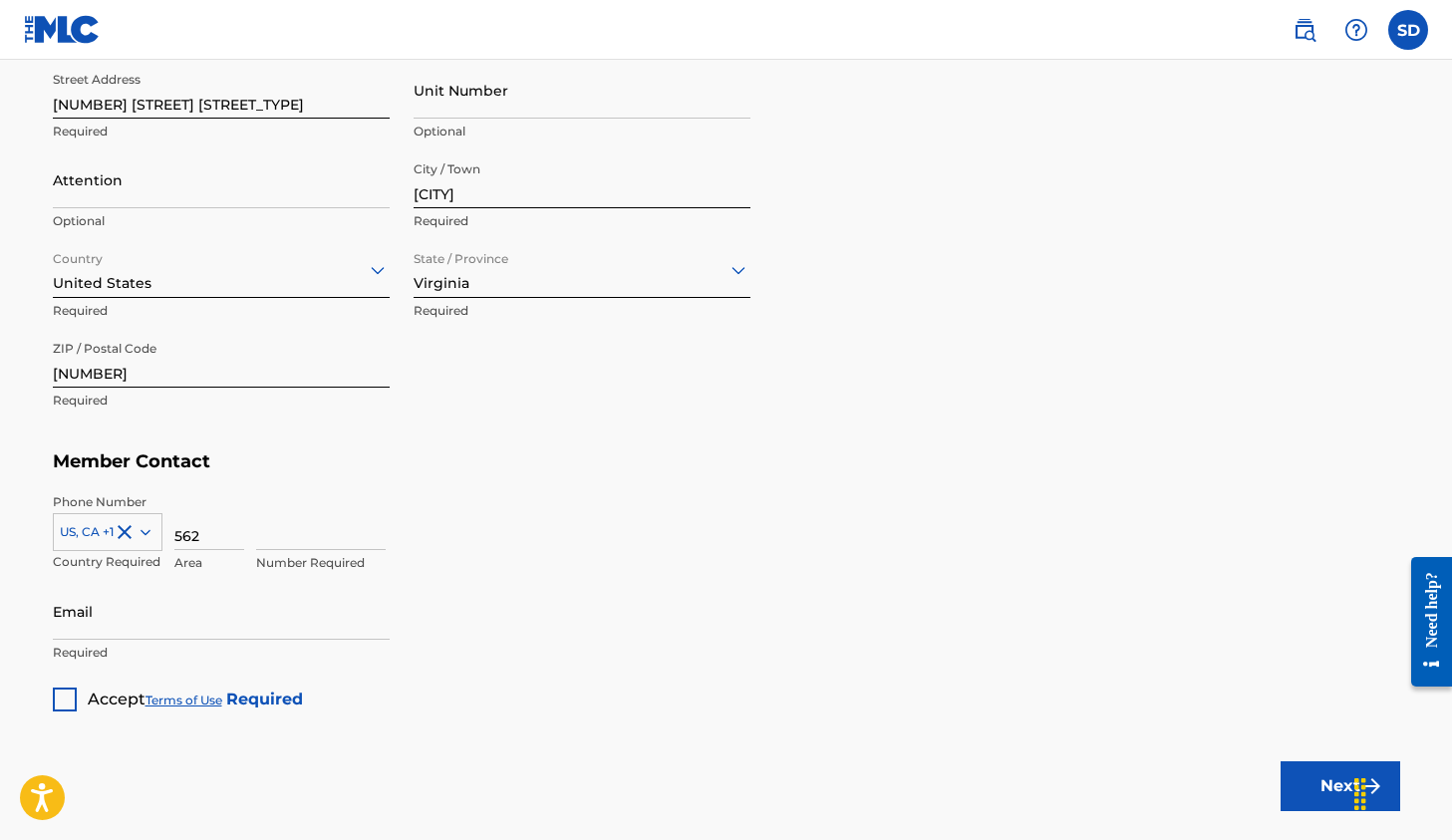 type on "562" 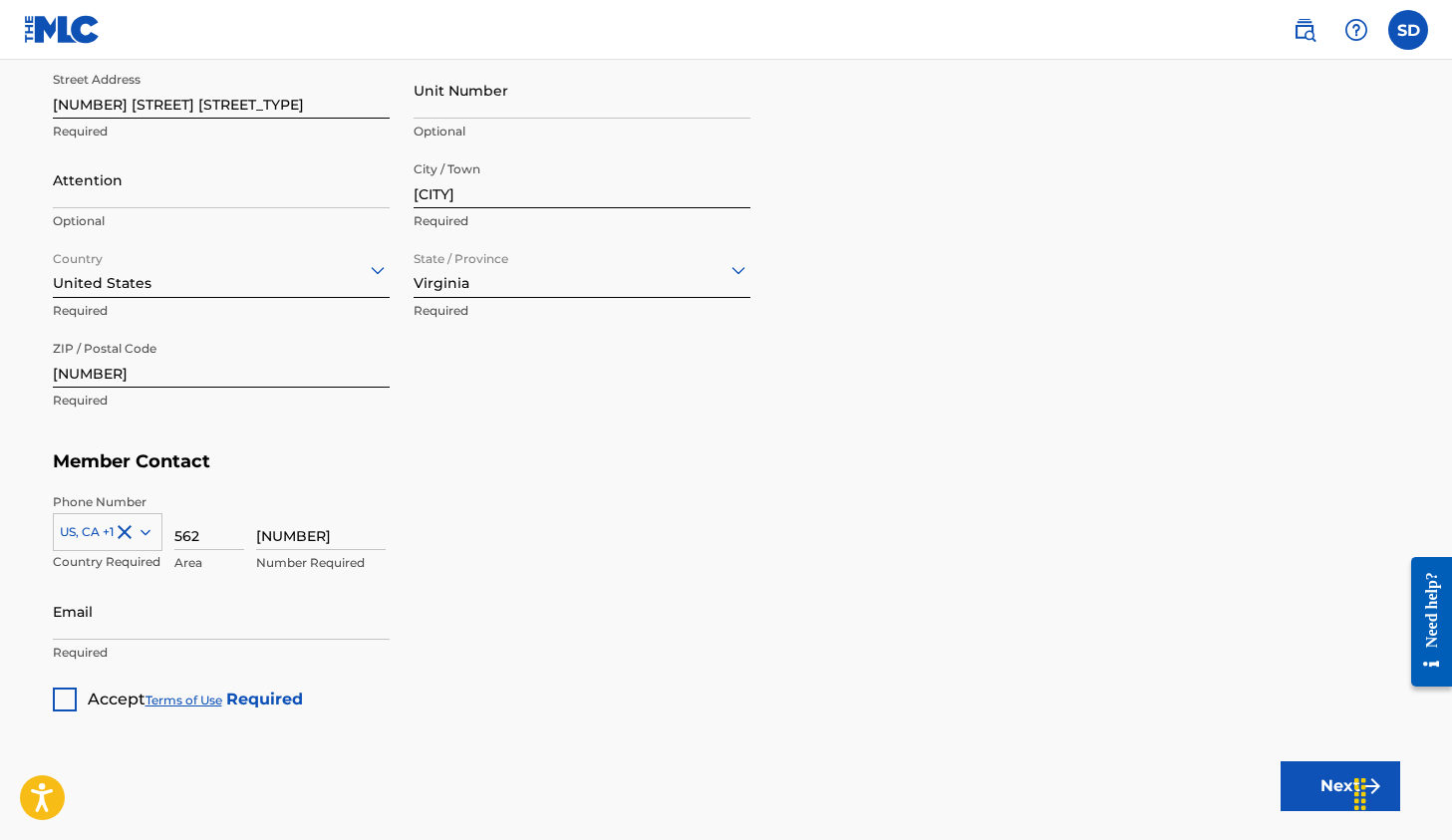 type on "[NUMBER]" 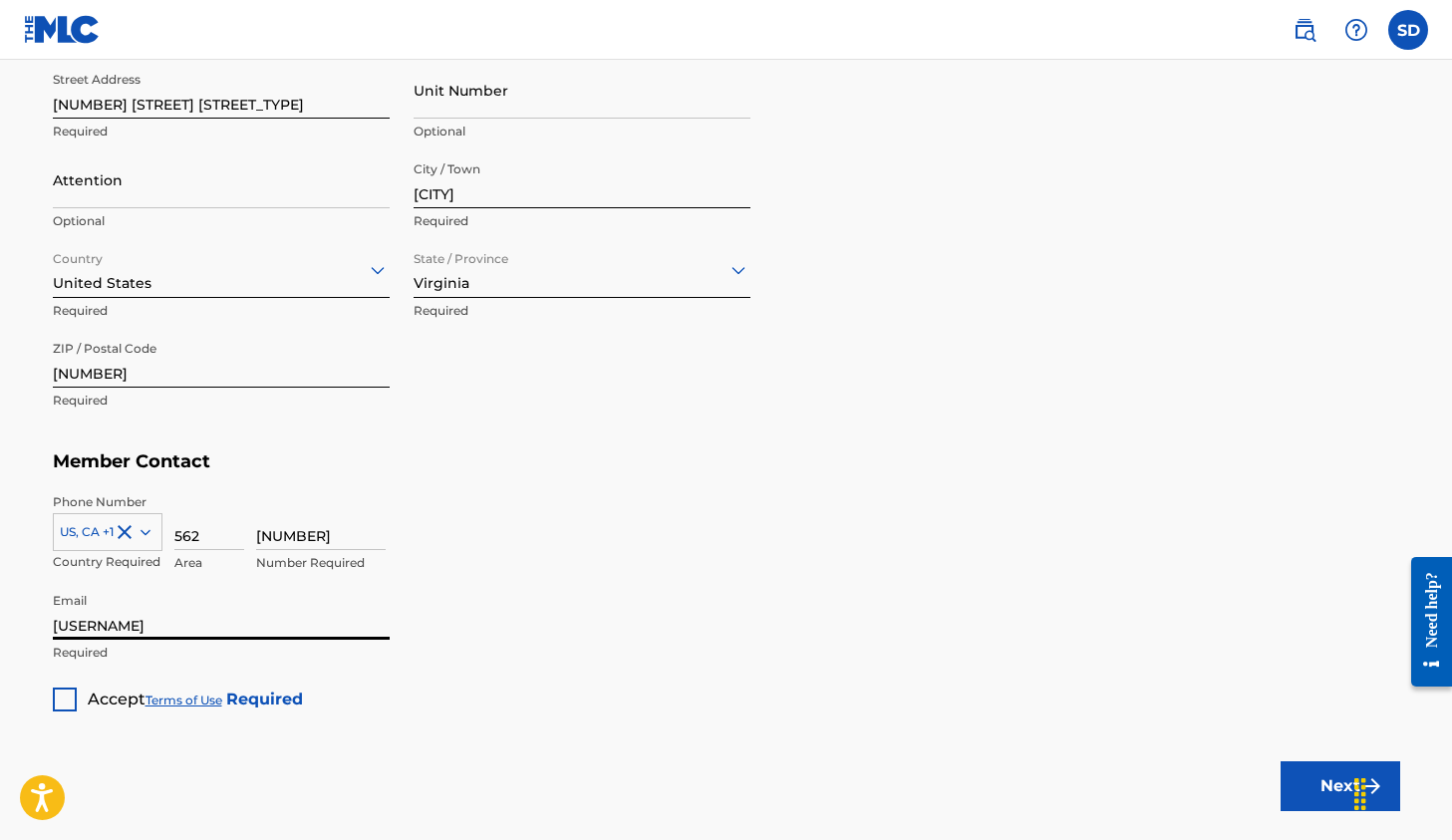 type on "[USERNAME]" 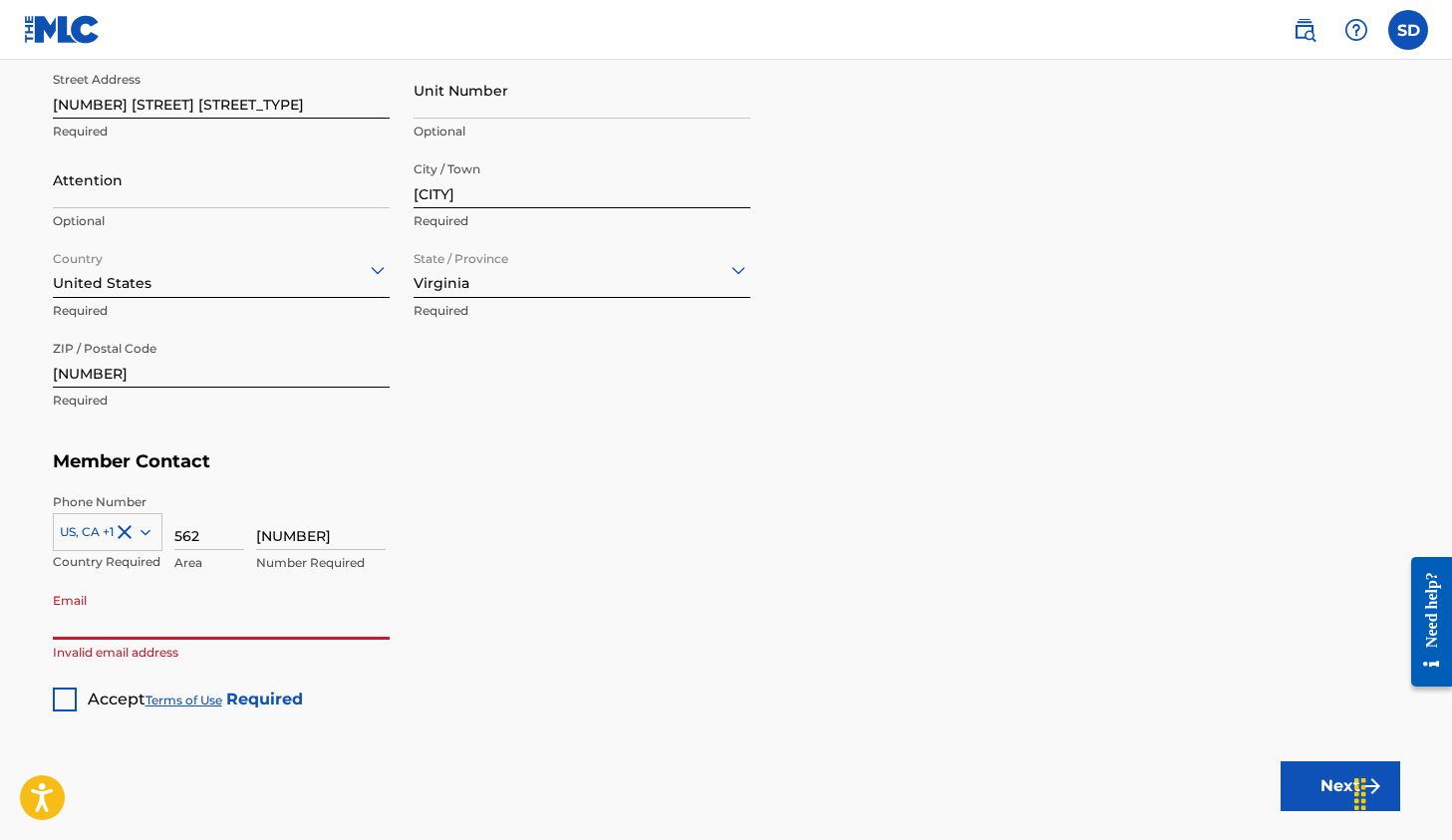 type on "[USERNAME]@[DOMAIN]" 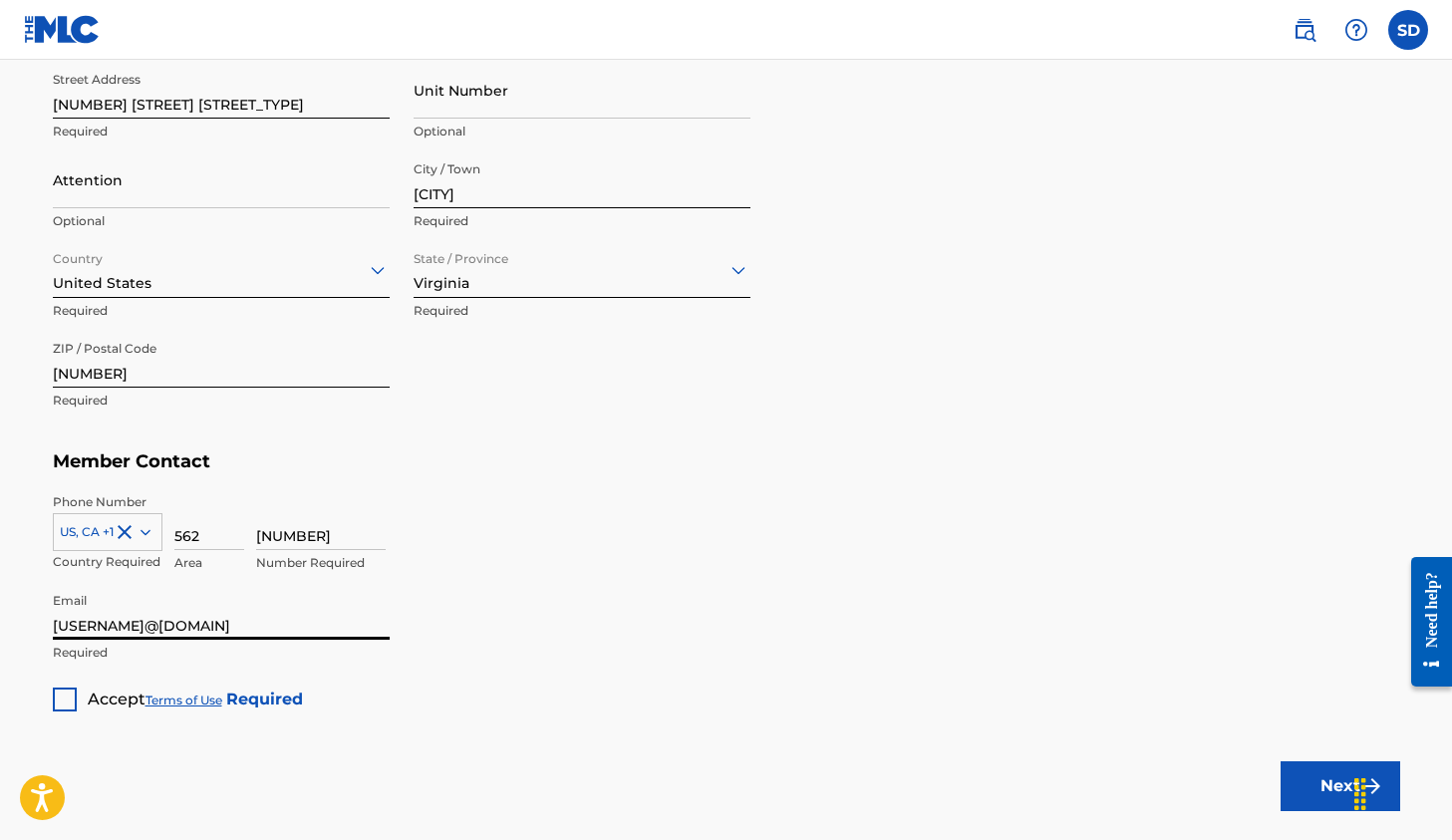 click at bounding box center [65, 700] 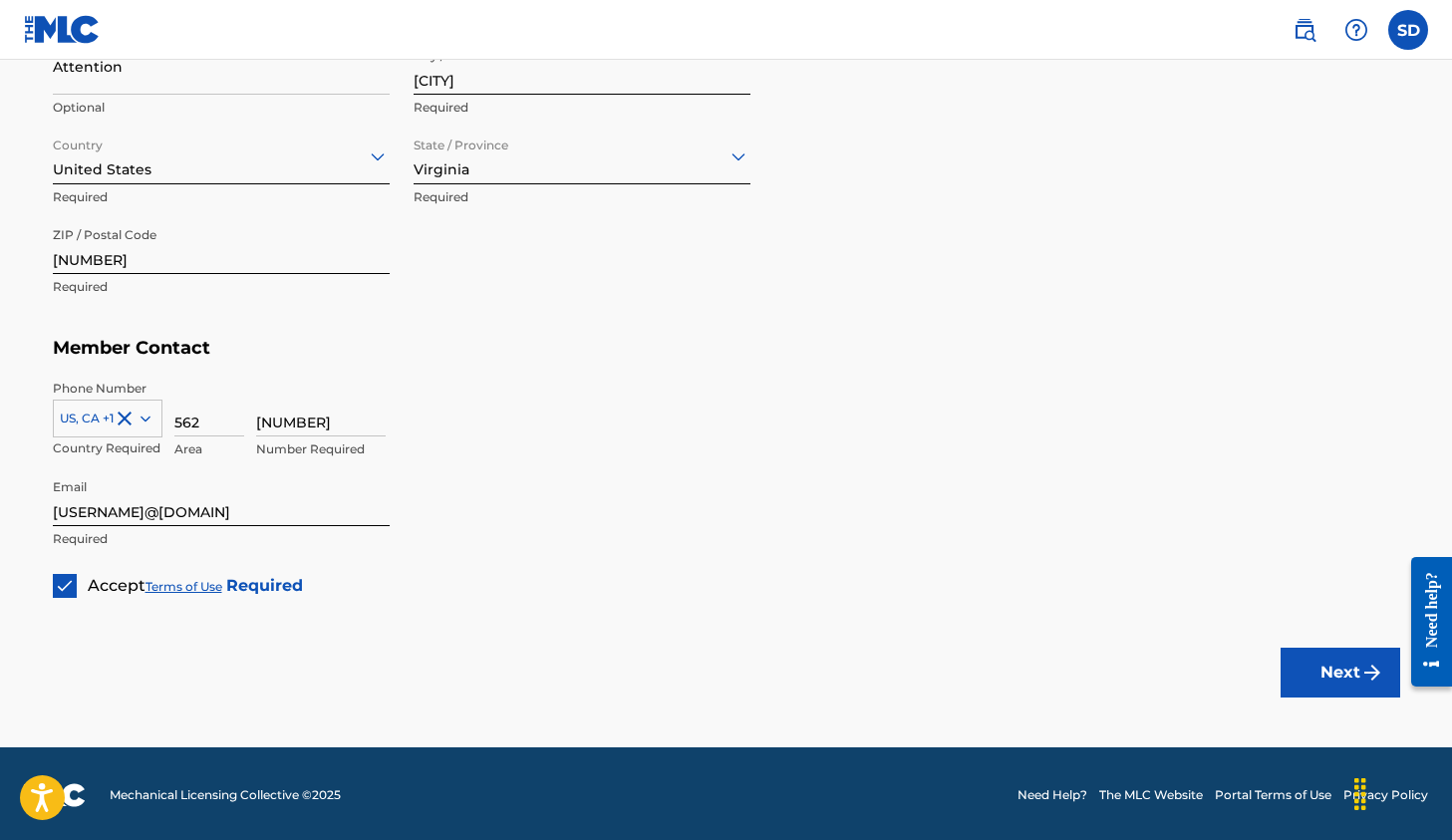 click on "Next" at bounding box center [1340, 673] 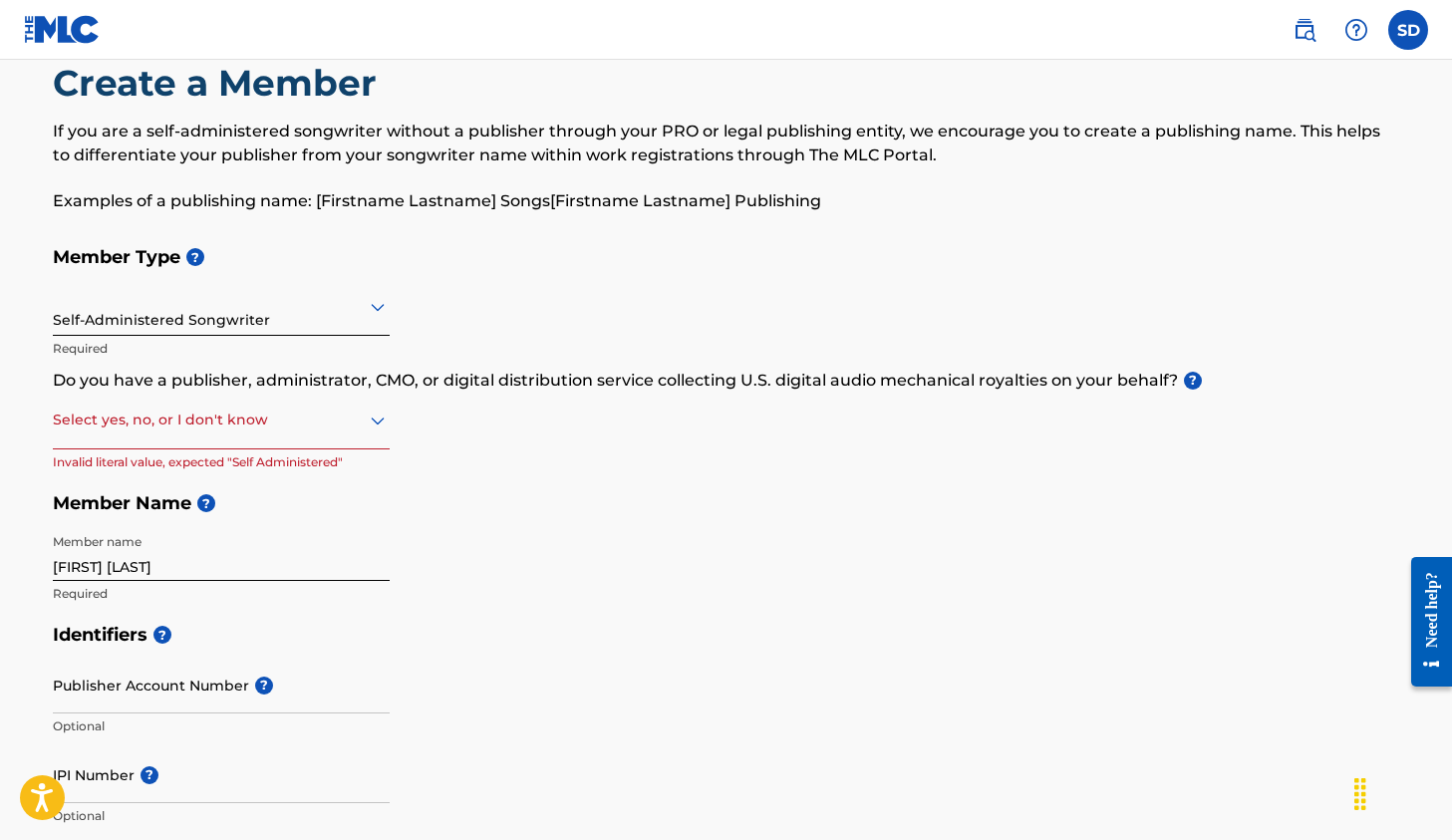 click 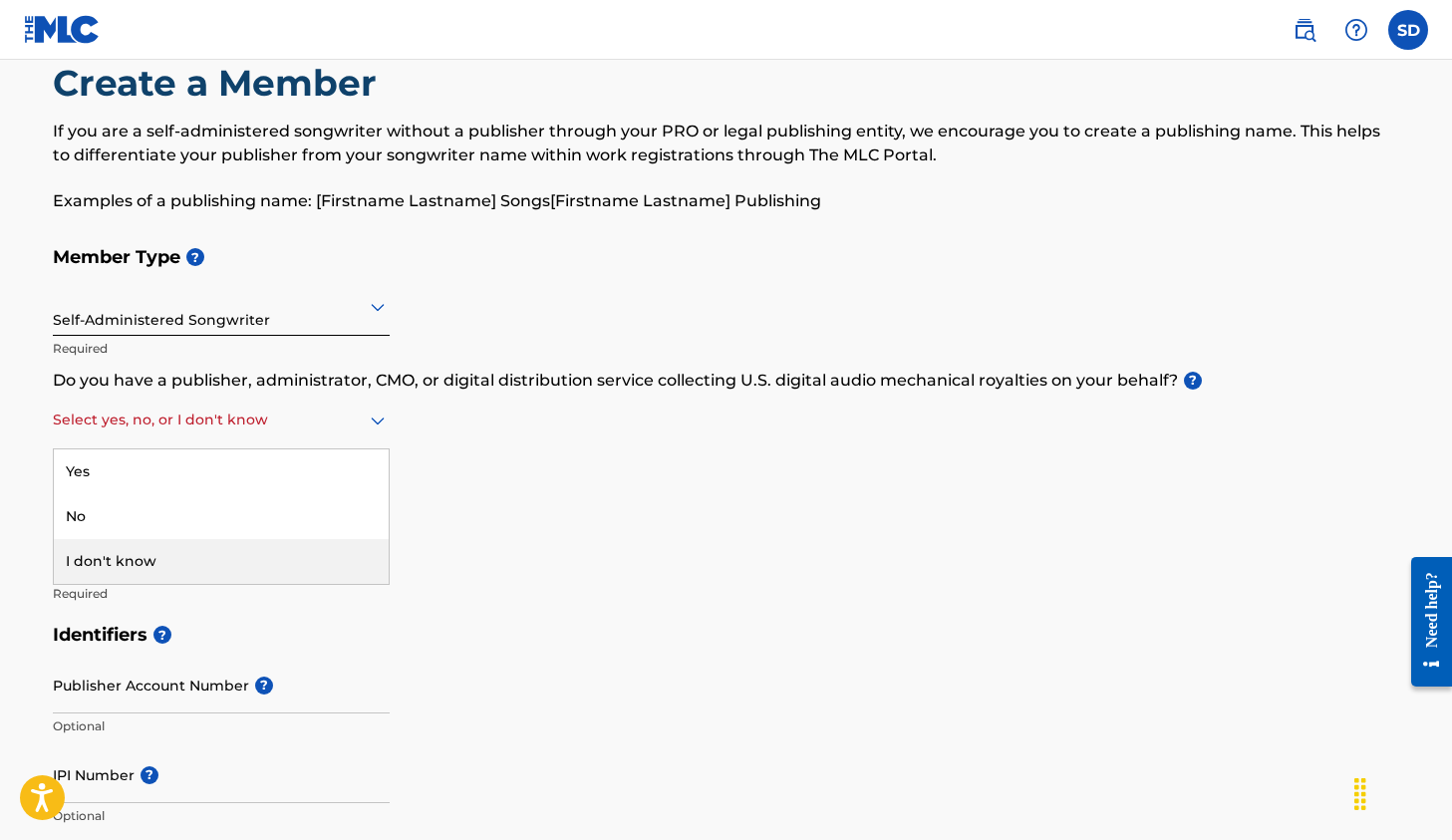 click on "I don't know" at bounding box center [221, 561] 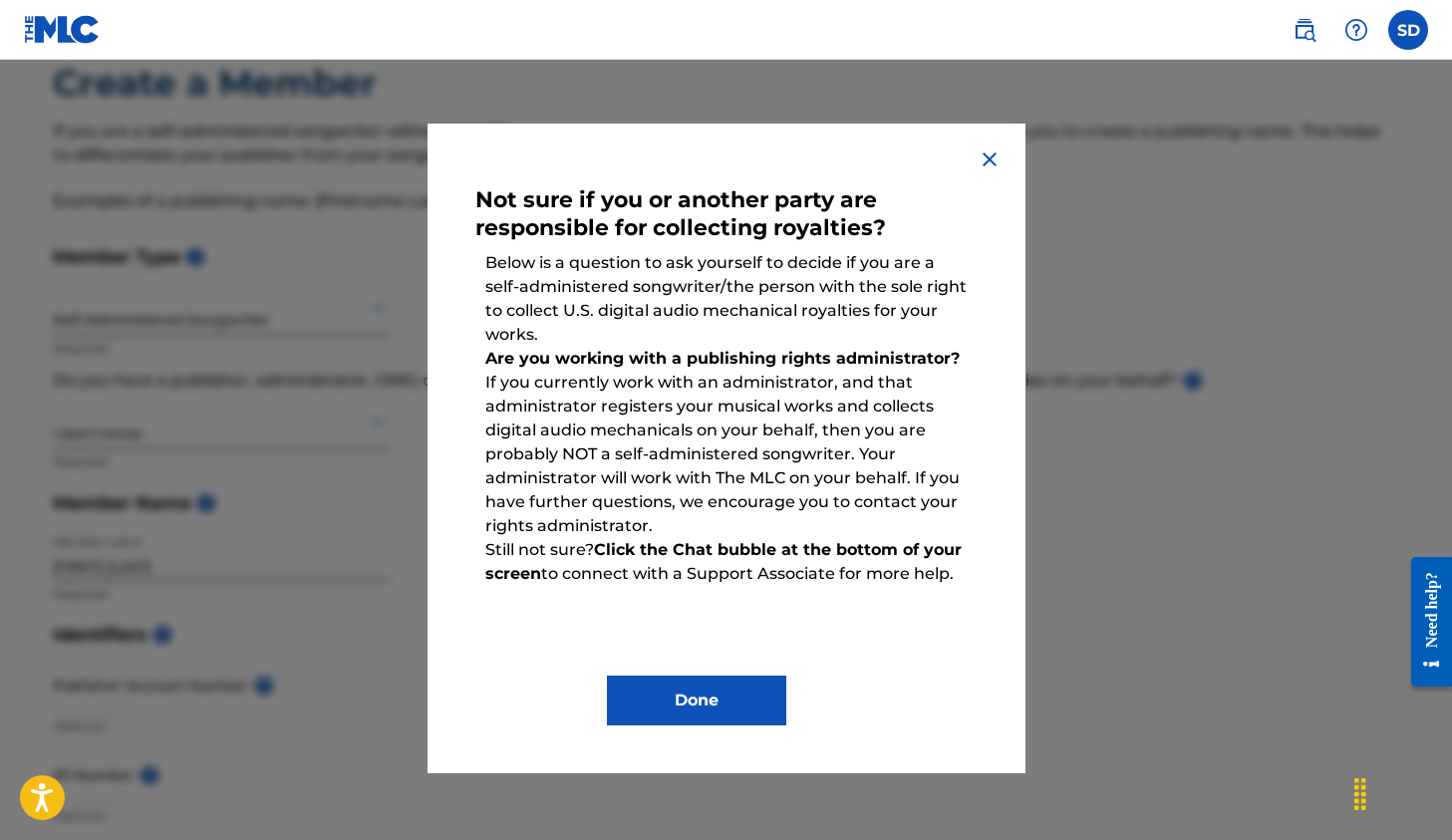click on "Done" at bounding box center (697, 700) 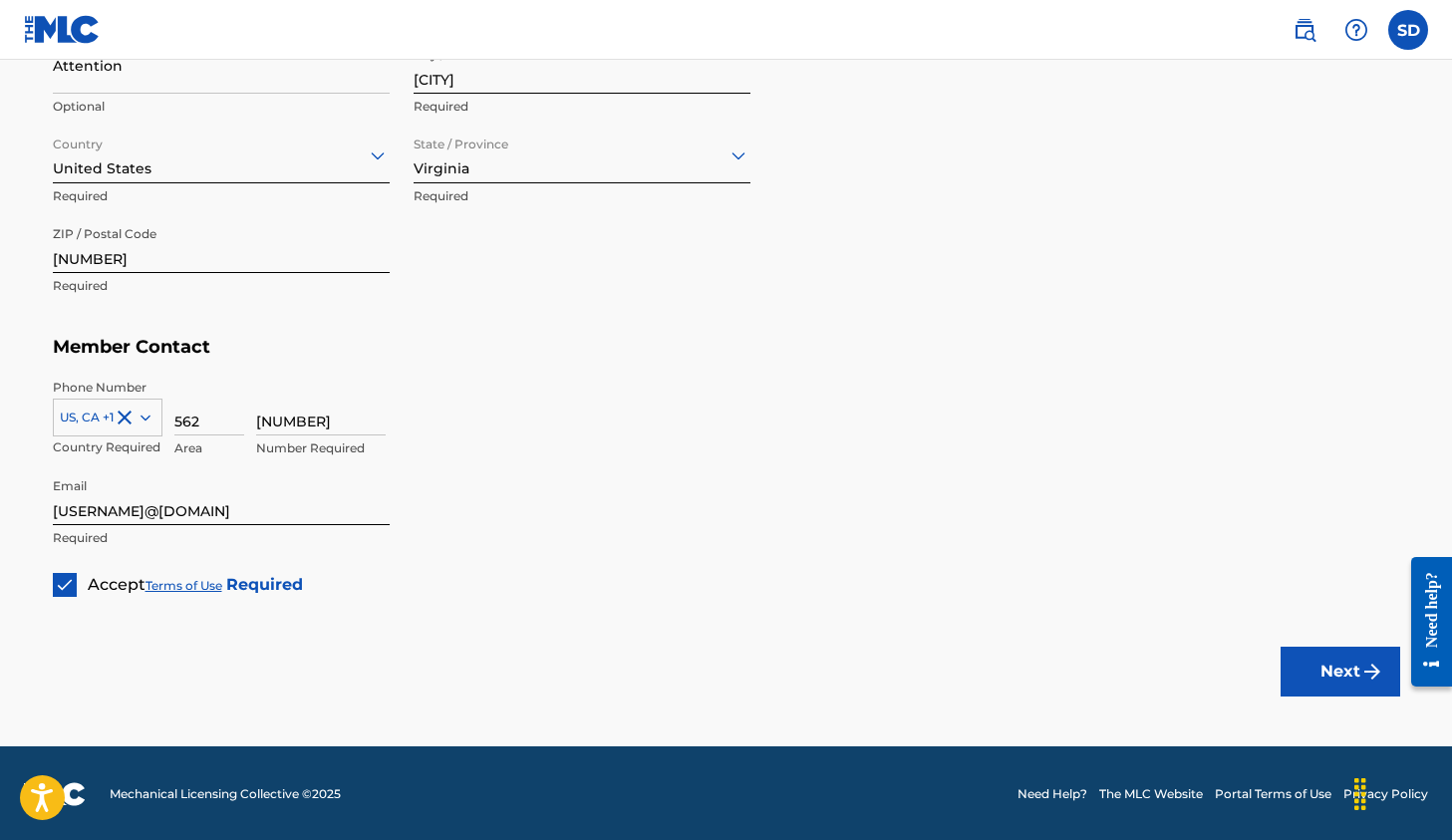 scroll, scrollTop: 1102, scrollLeft: 0, axis: vertical 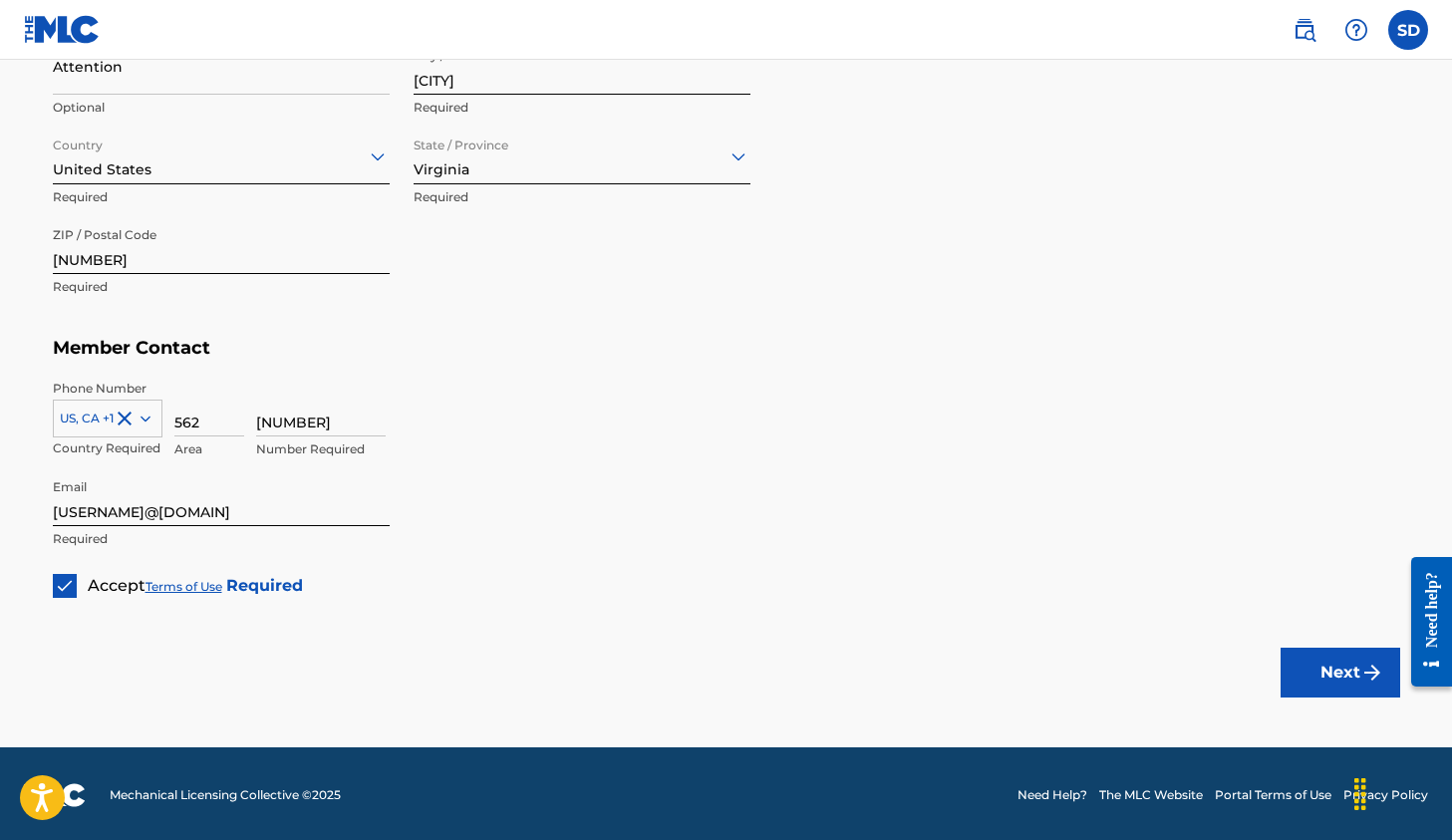 click on "Next" at bounding box center [1340, 673] 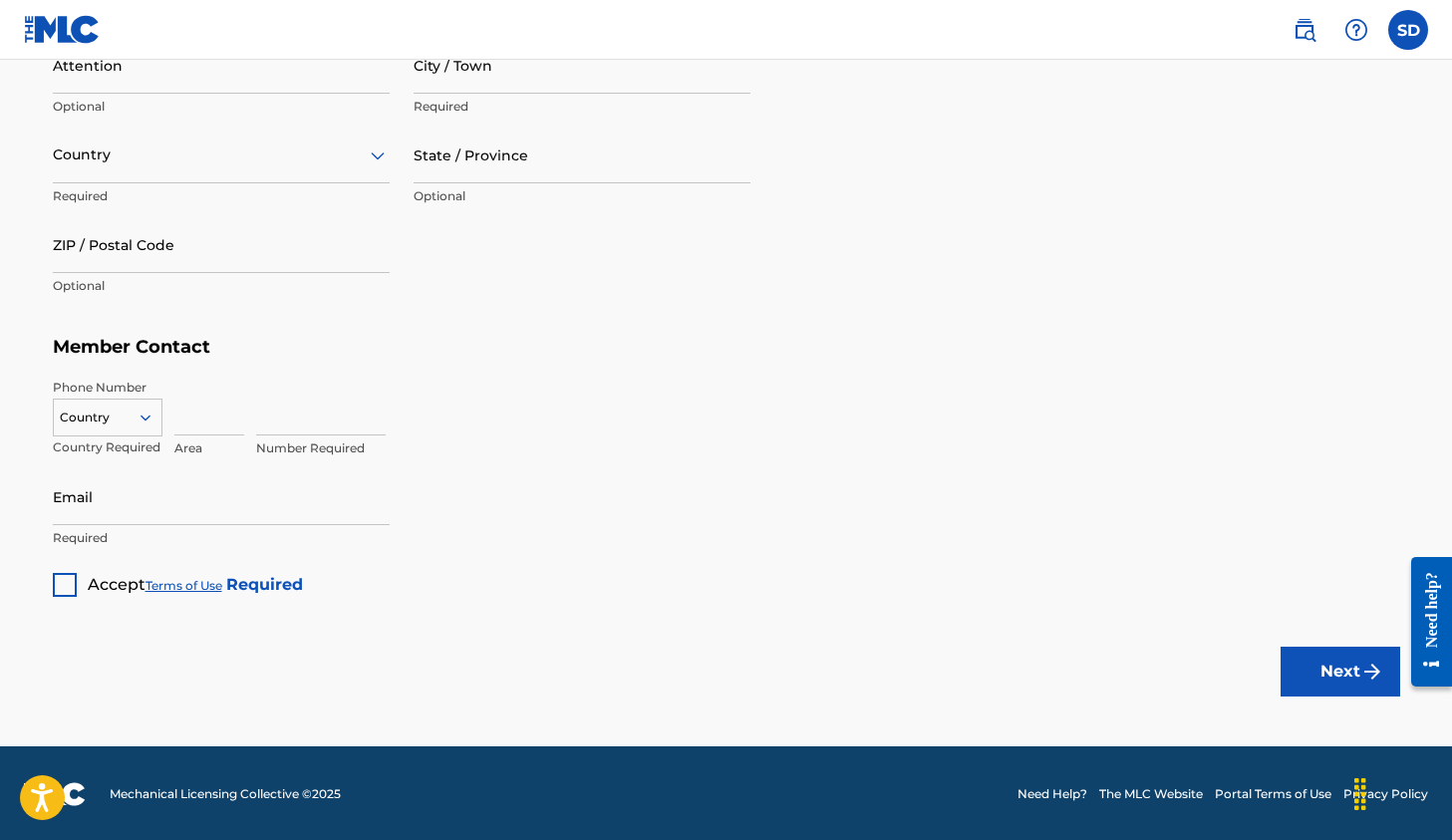 scroll, scrollTop: 1102, scrollLeft: 0, axis: vertical 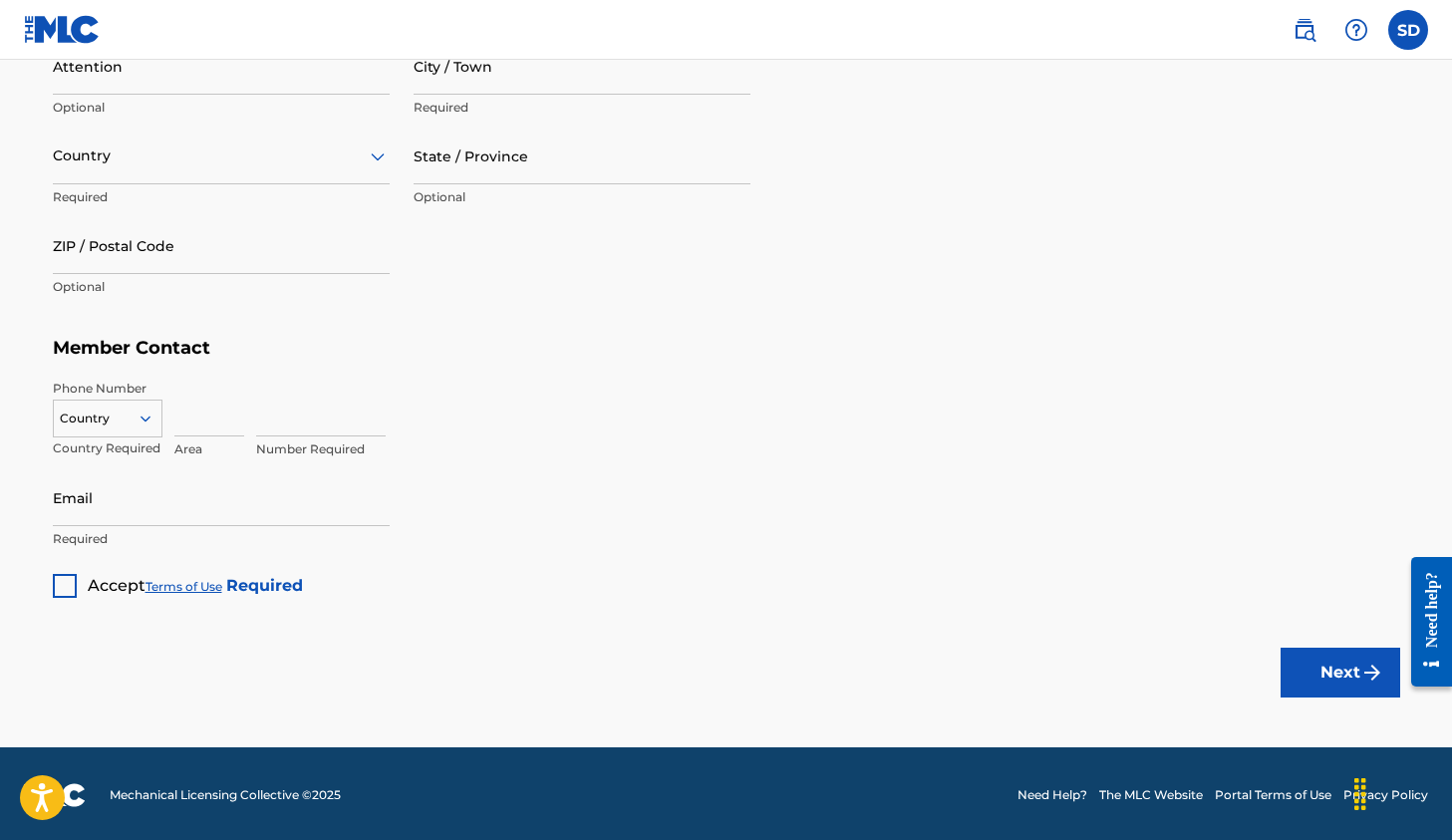 click at bounding box center (65, 586) 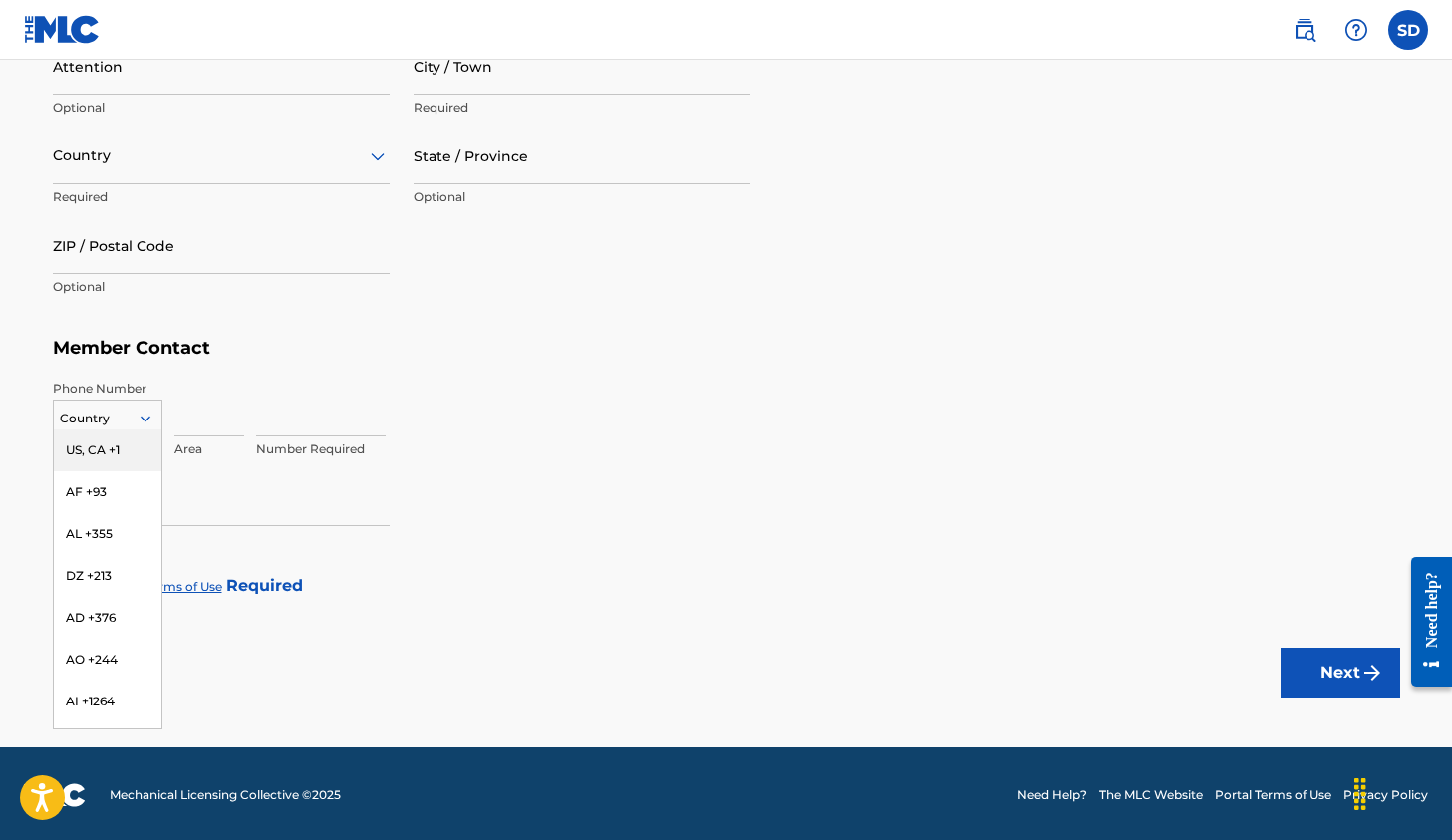click 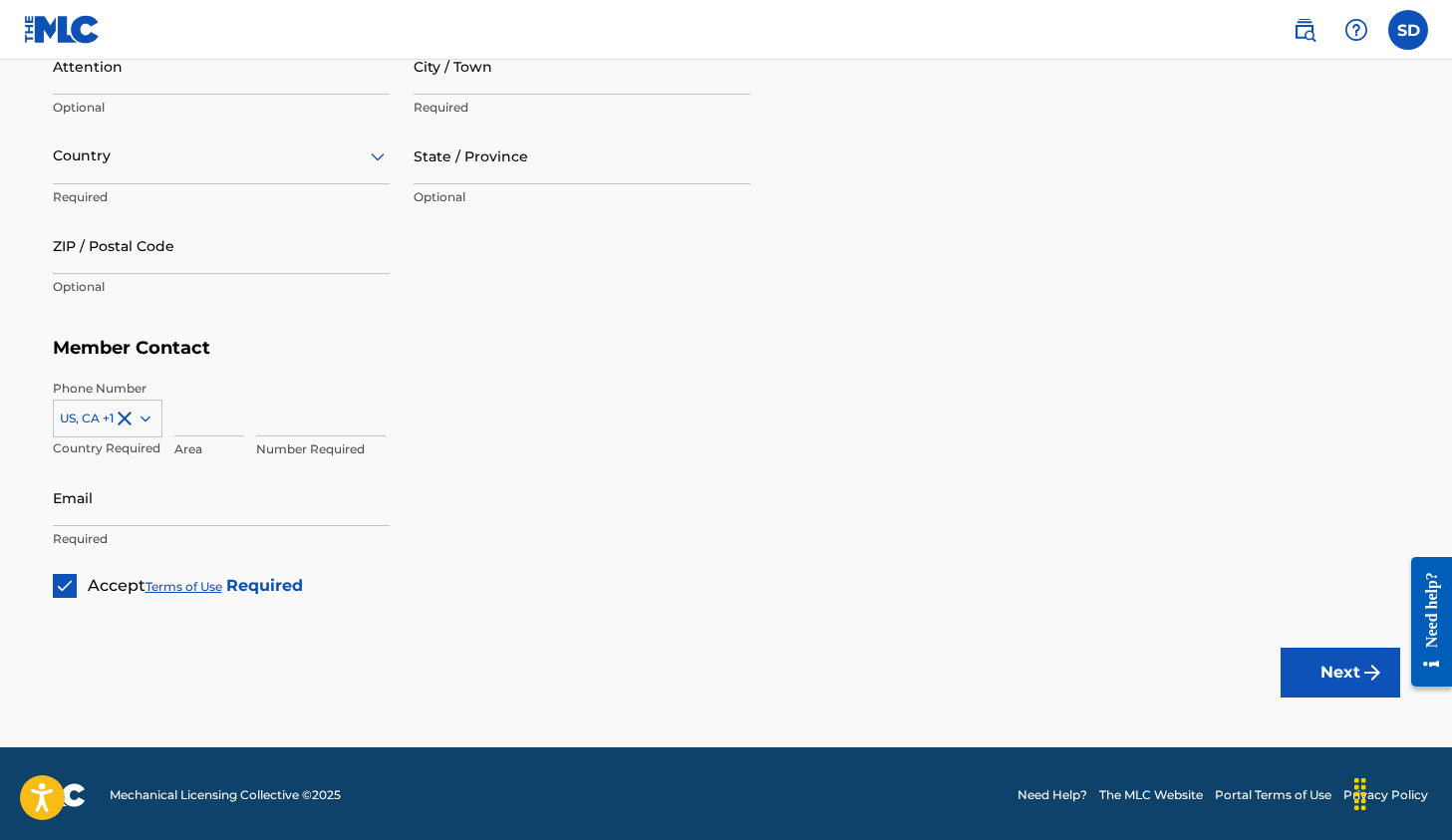 click at bounding box center (209, 408) 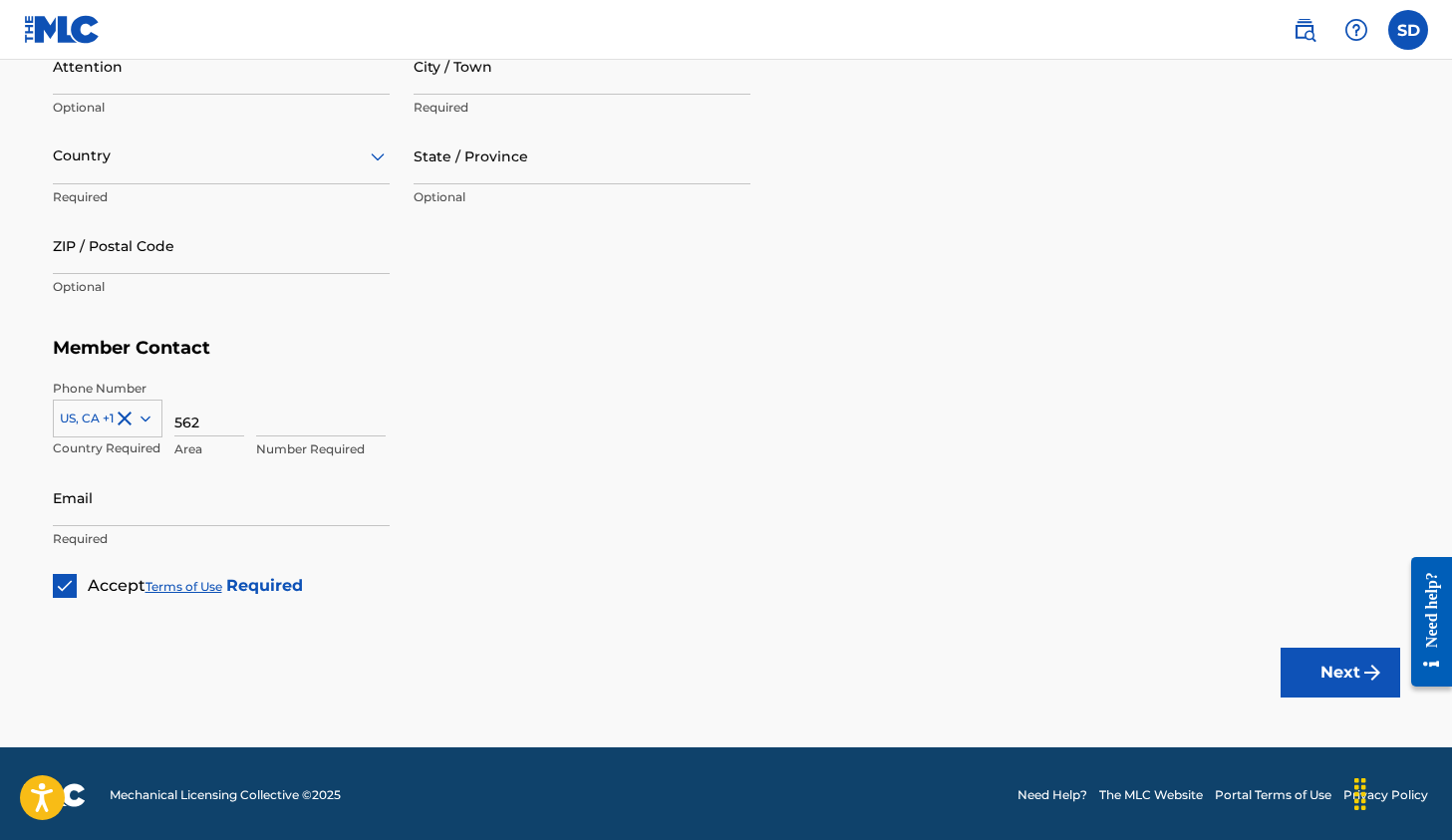 type on "562" 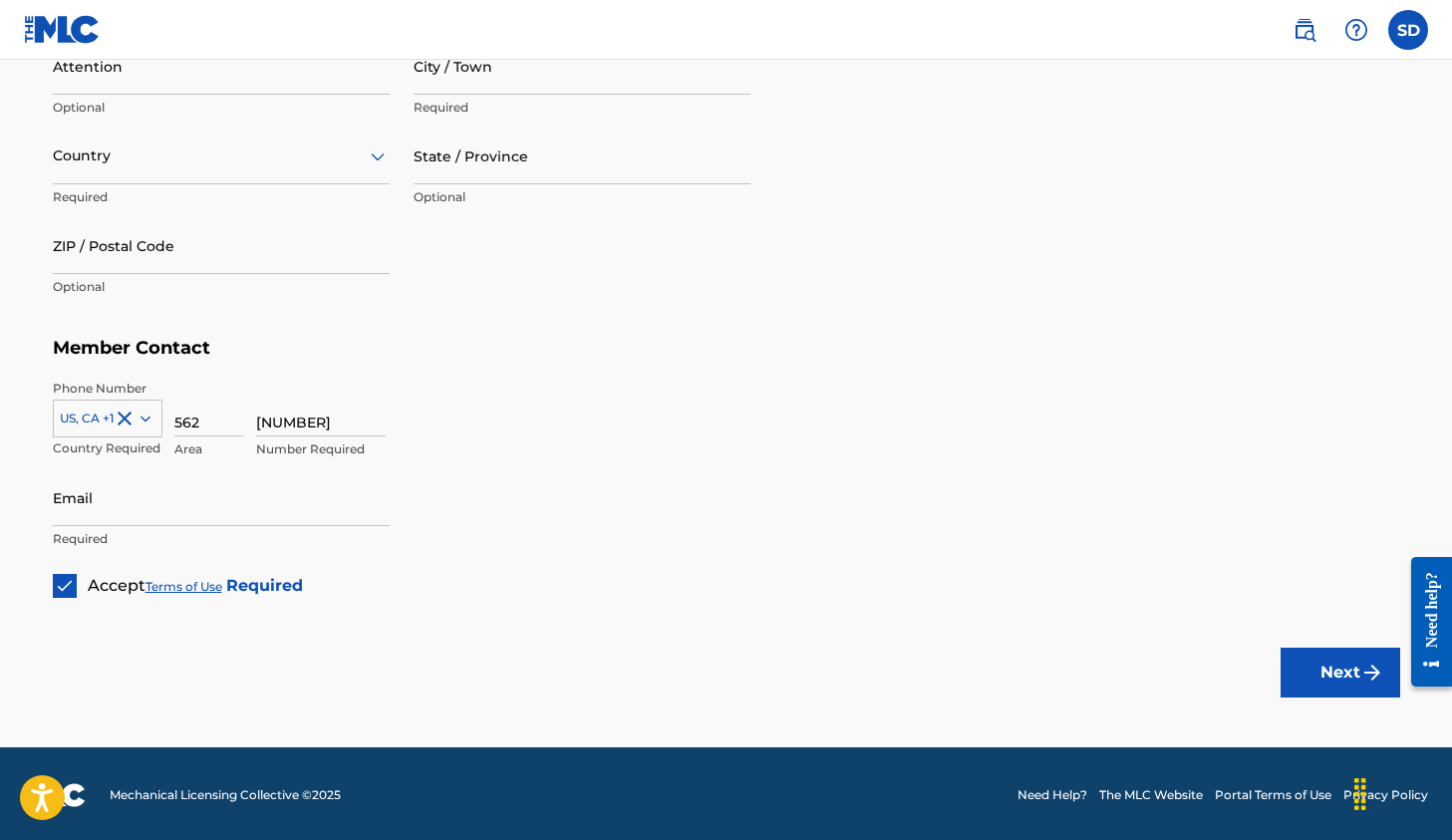 type on "[NUMBER]" 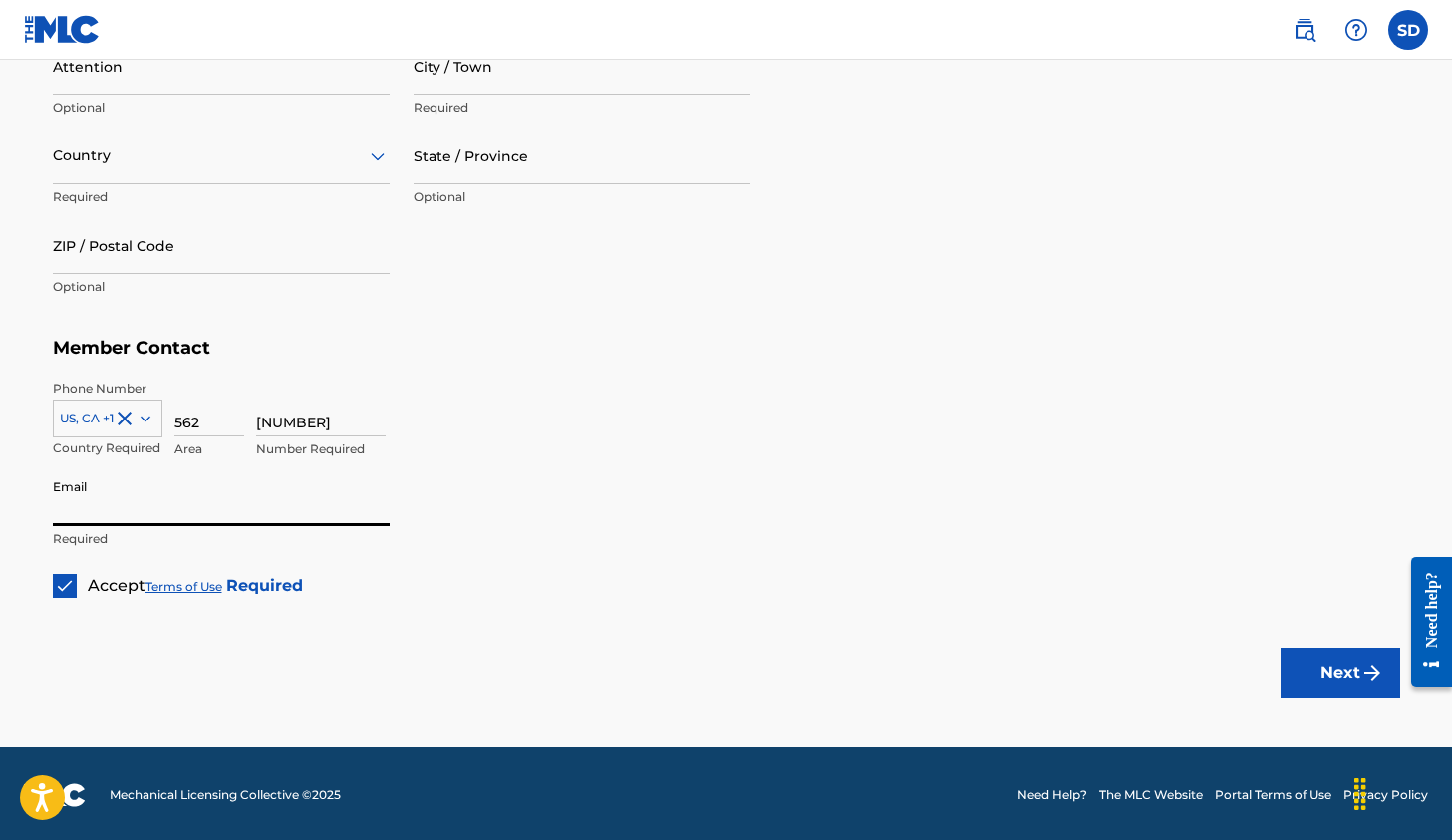 type on "[USERNAME]@[DOMAIN]" 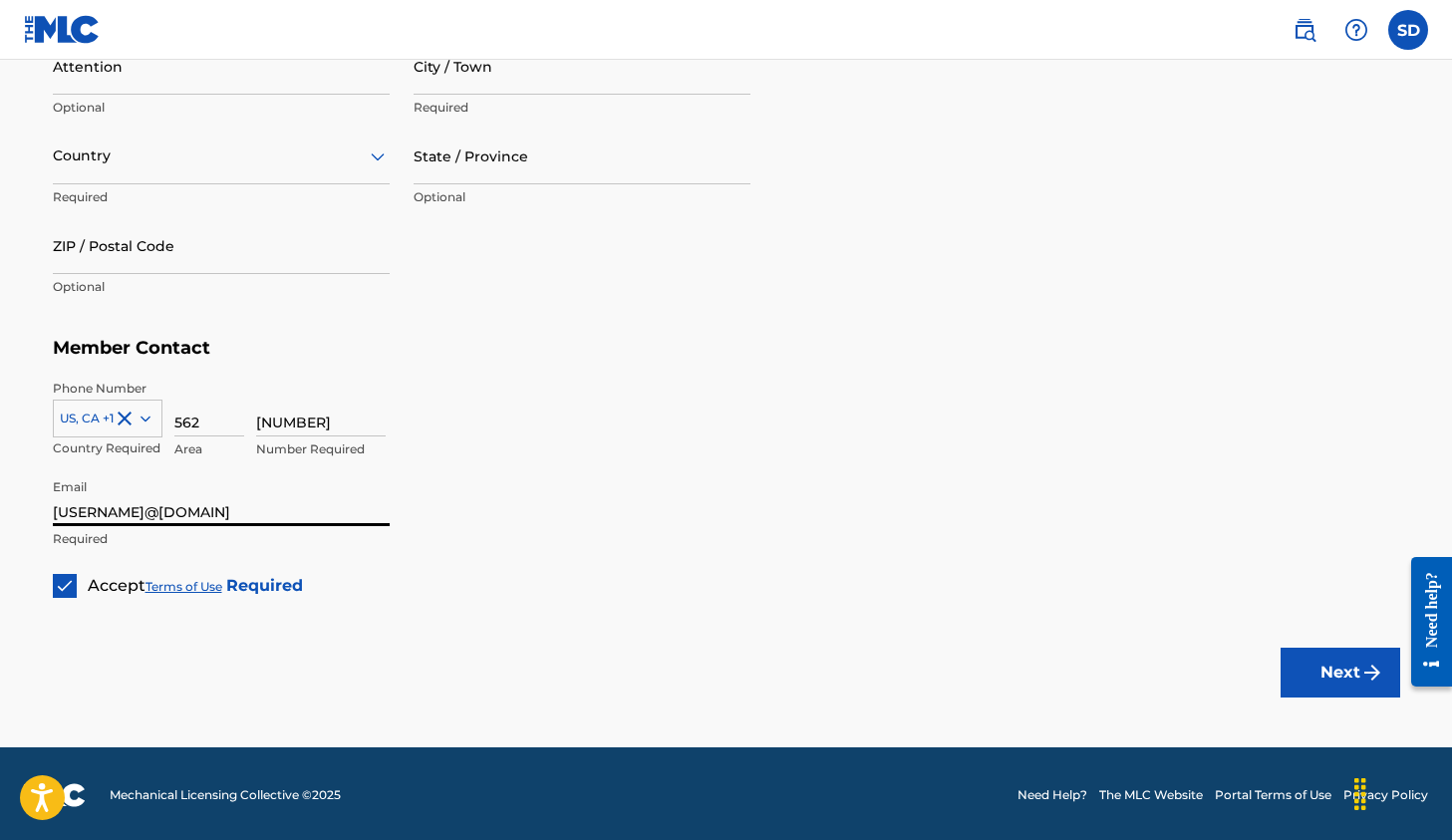 click on "Next" at bounding box center [1340, 673] 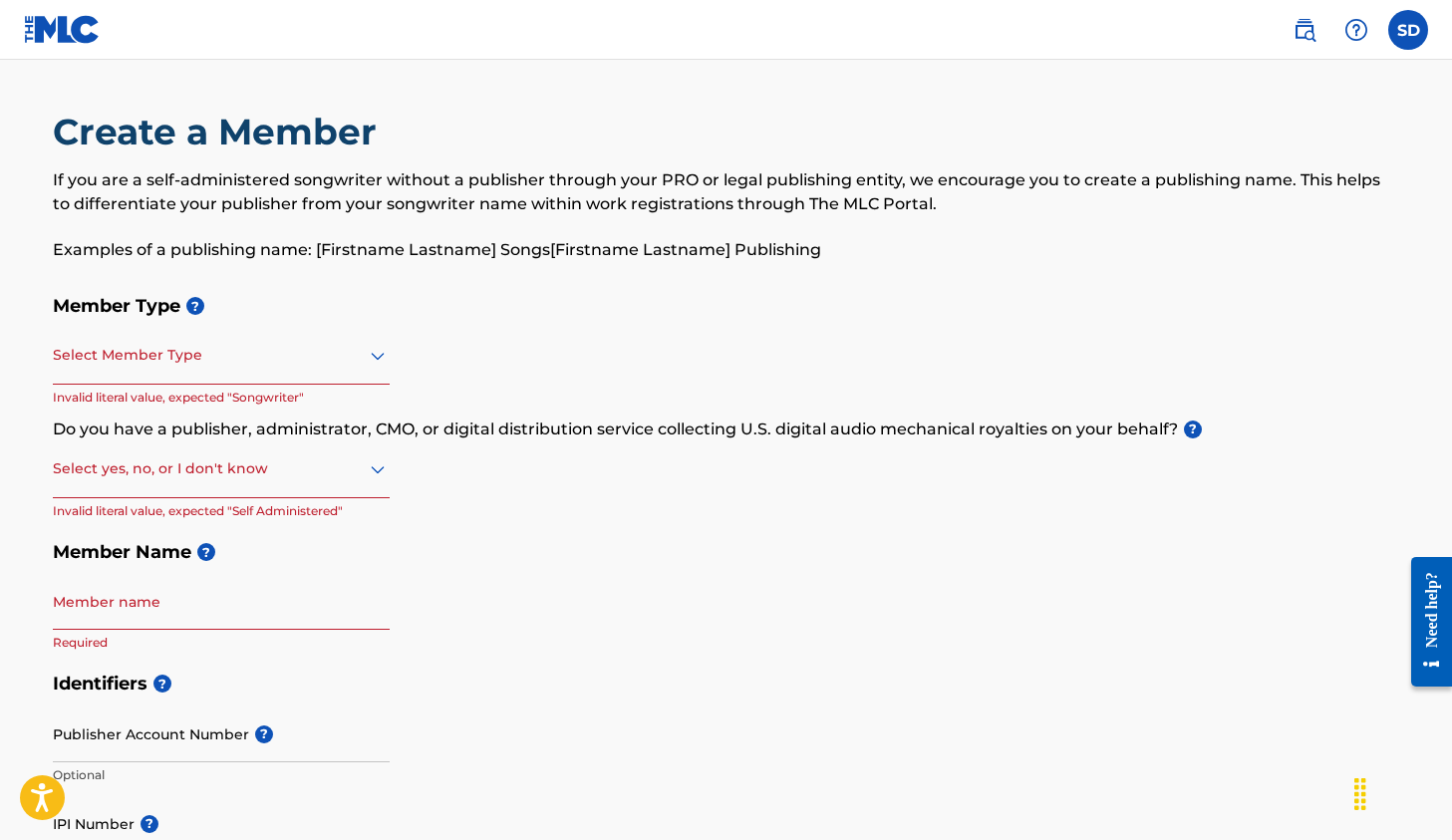 scroll, scrollTop: 0, scrollLeft: 0, axis: both 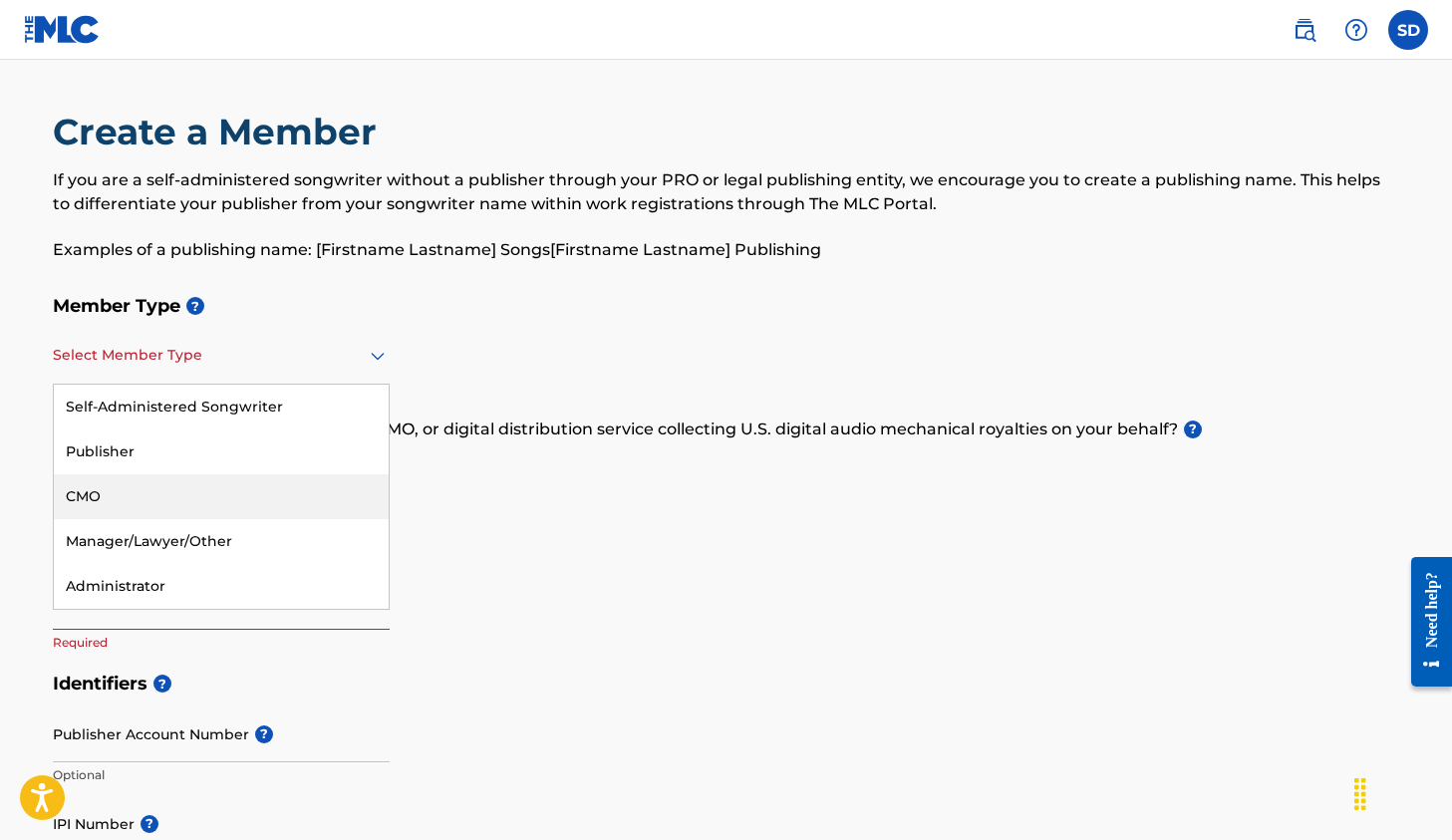 click on "Member Name ?" at bounding box center [726, 552] 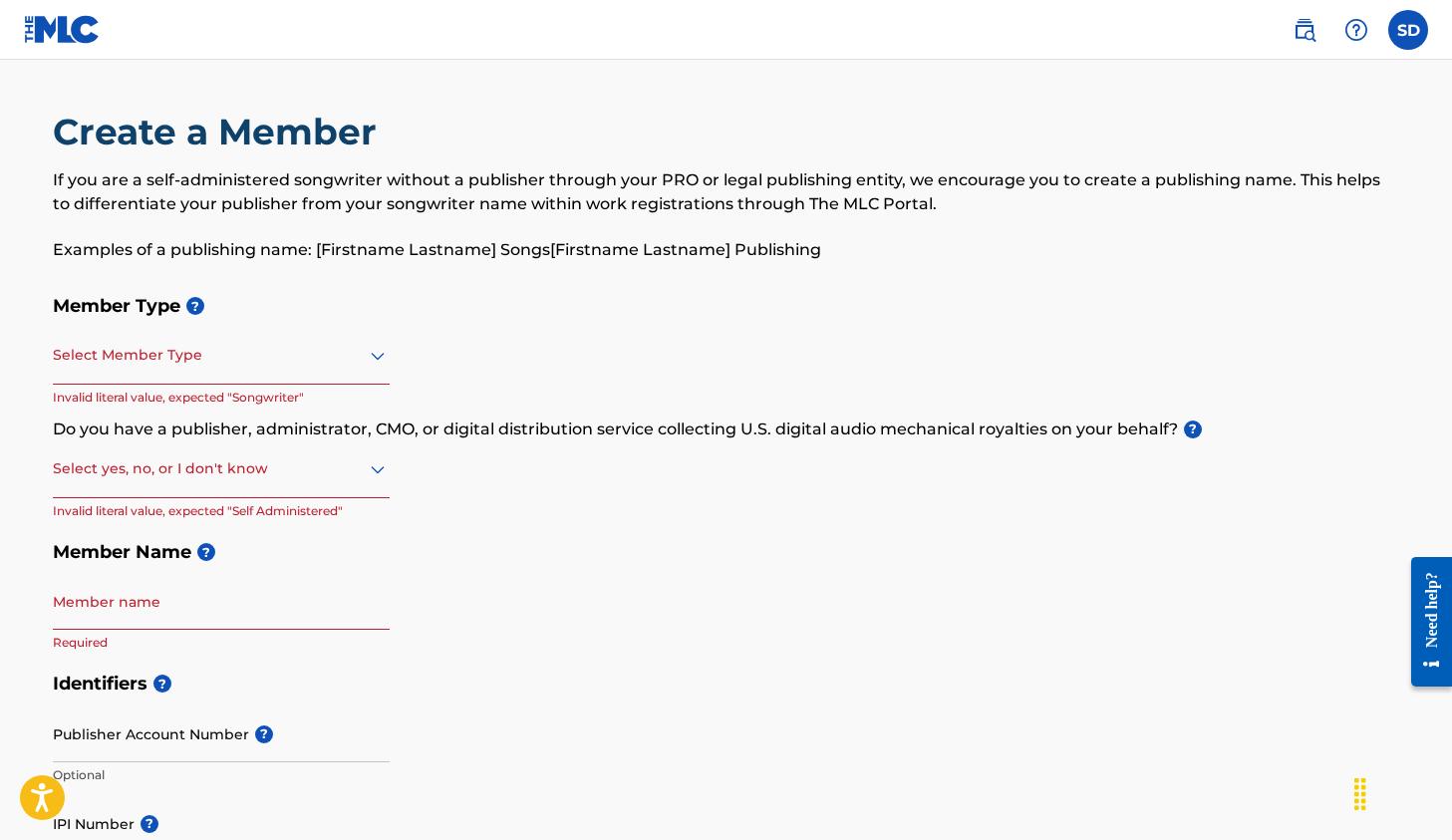 click at bounding box center [1408, 30] 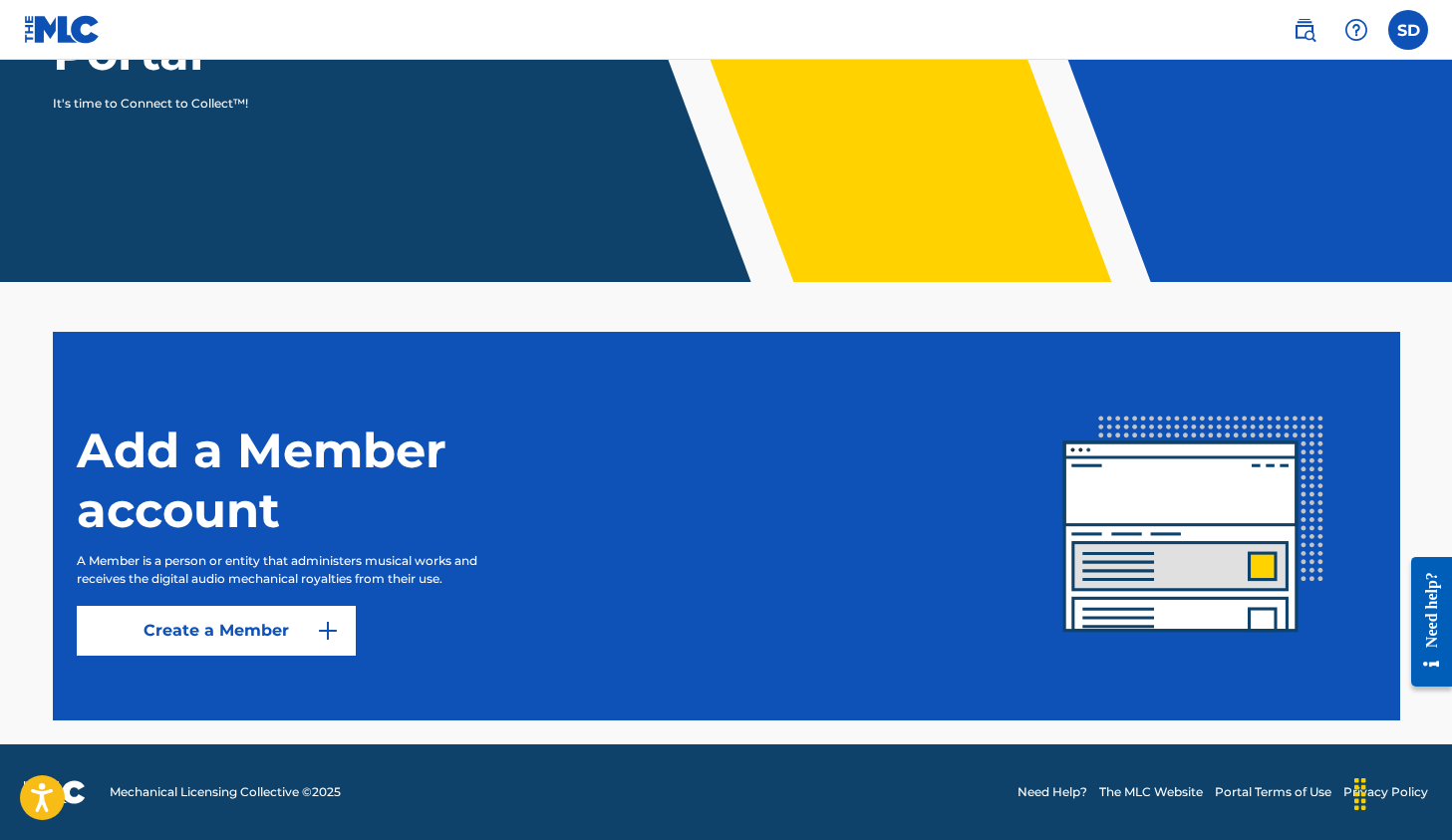 scroll, scrollTop: 302, scrollLeft: 0, axis: vertical 